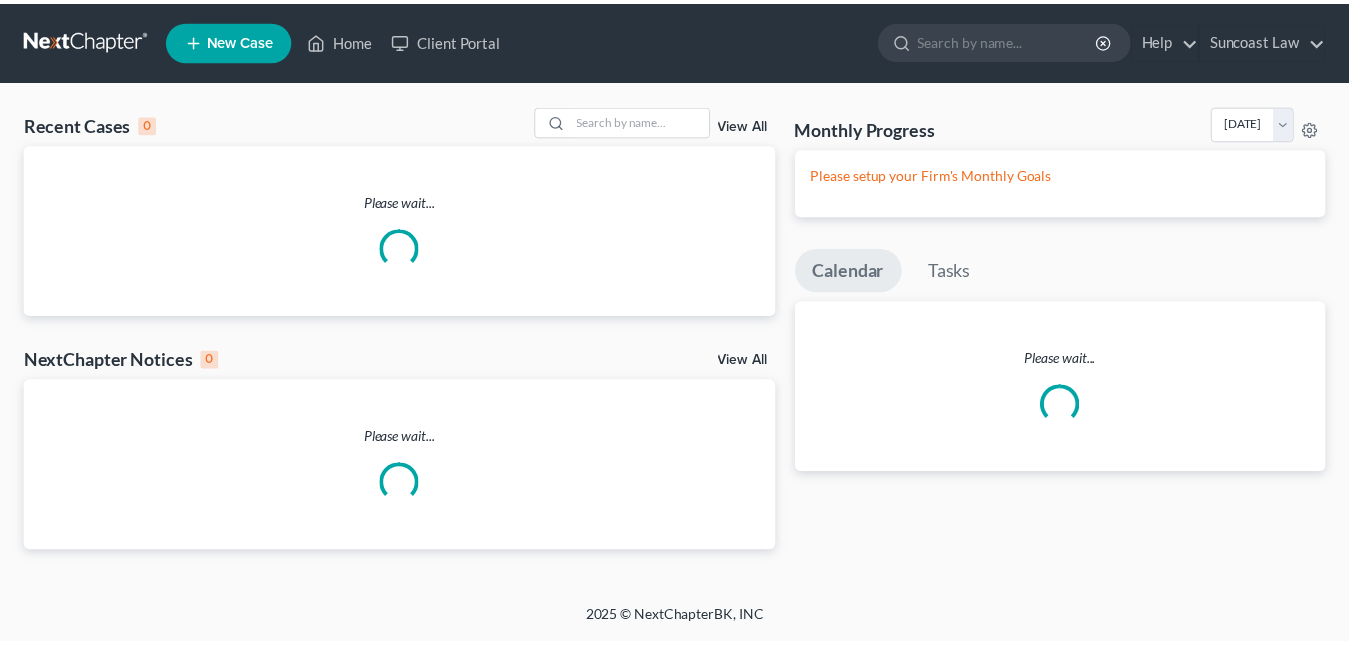 scroll, scrollTop: 0, scrollLeft: 0, axis: both 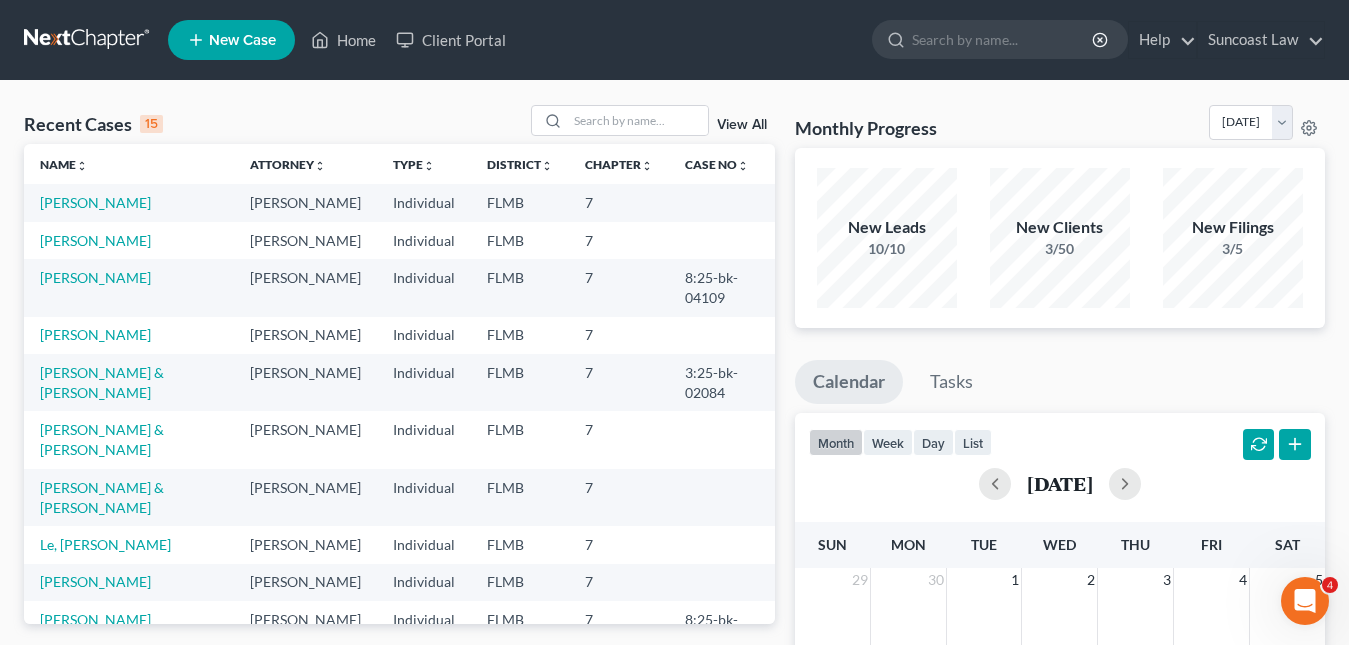 click on "New Case" at bounding box center (242, 40) 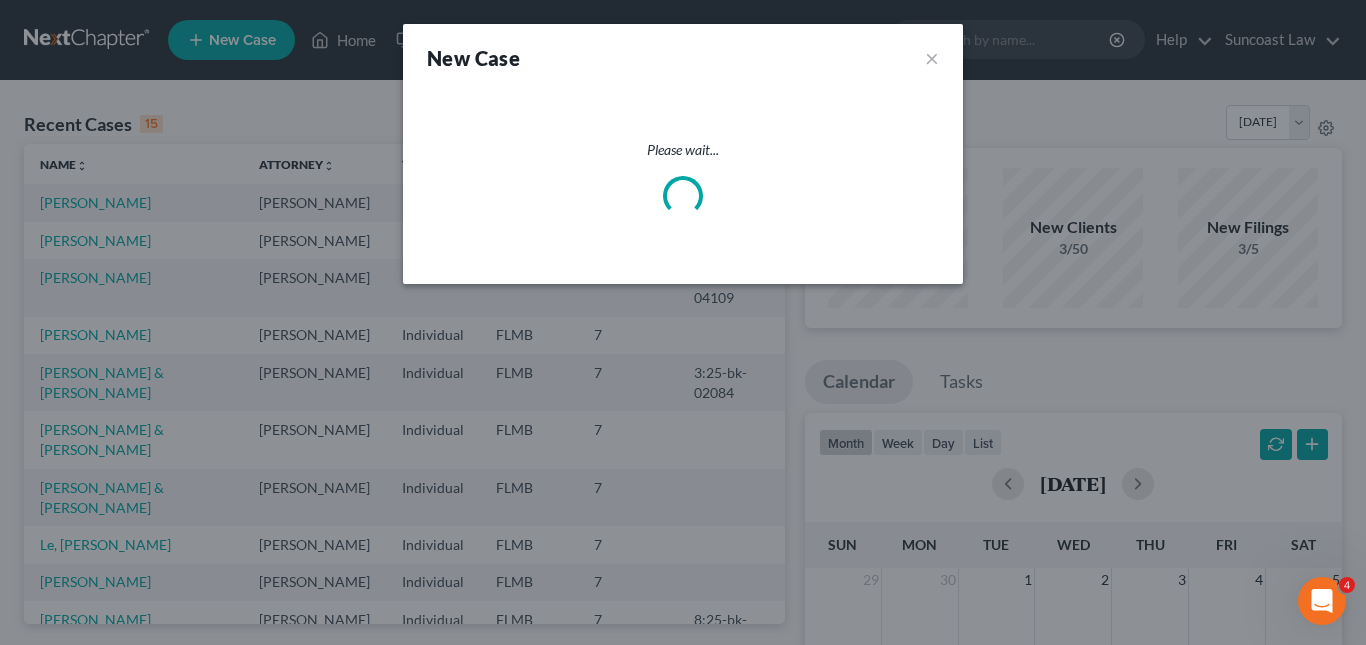select on "15" 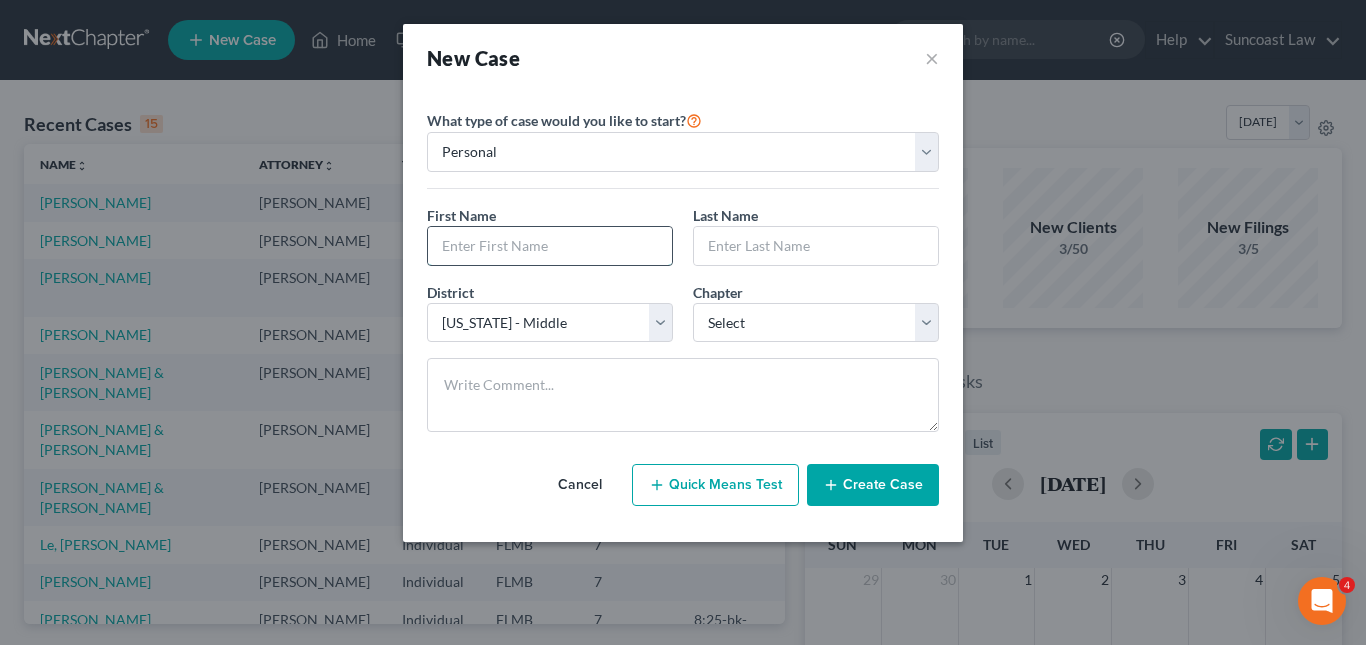 click at bounding box center [550, 246] 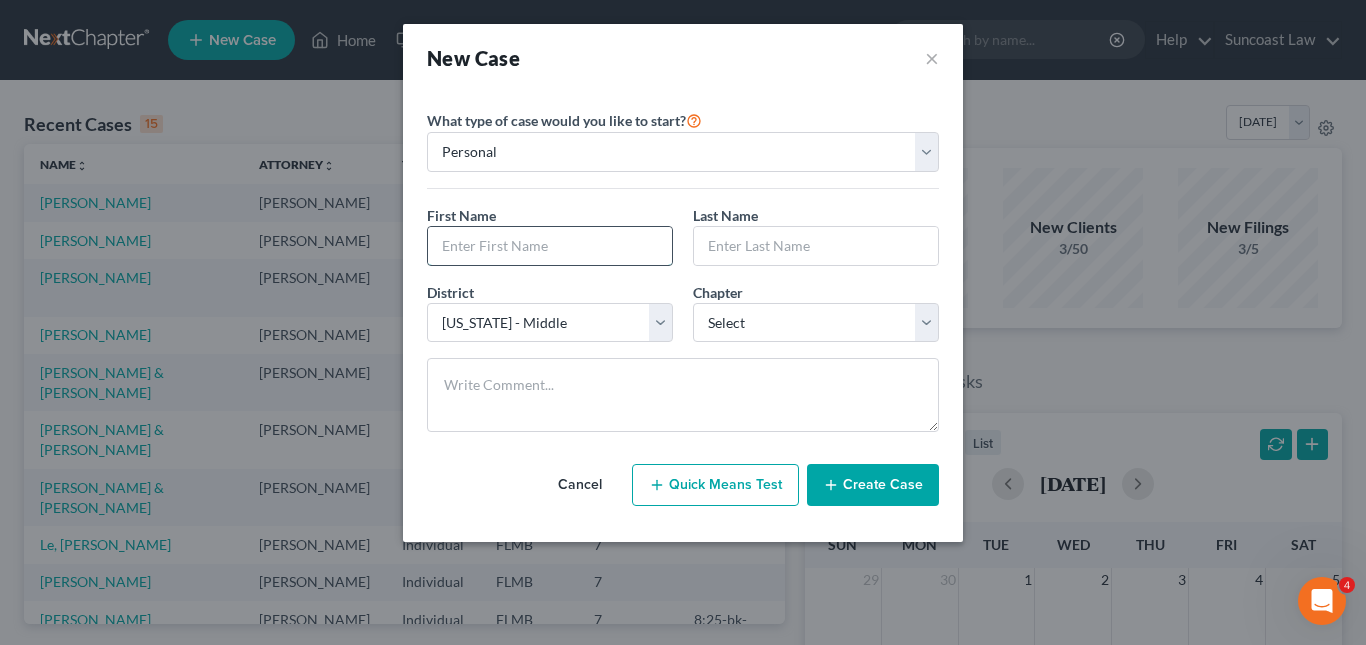 paste on "[PERSON_NAME]" 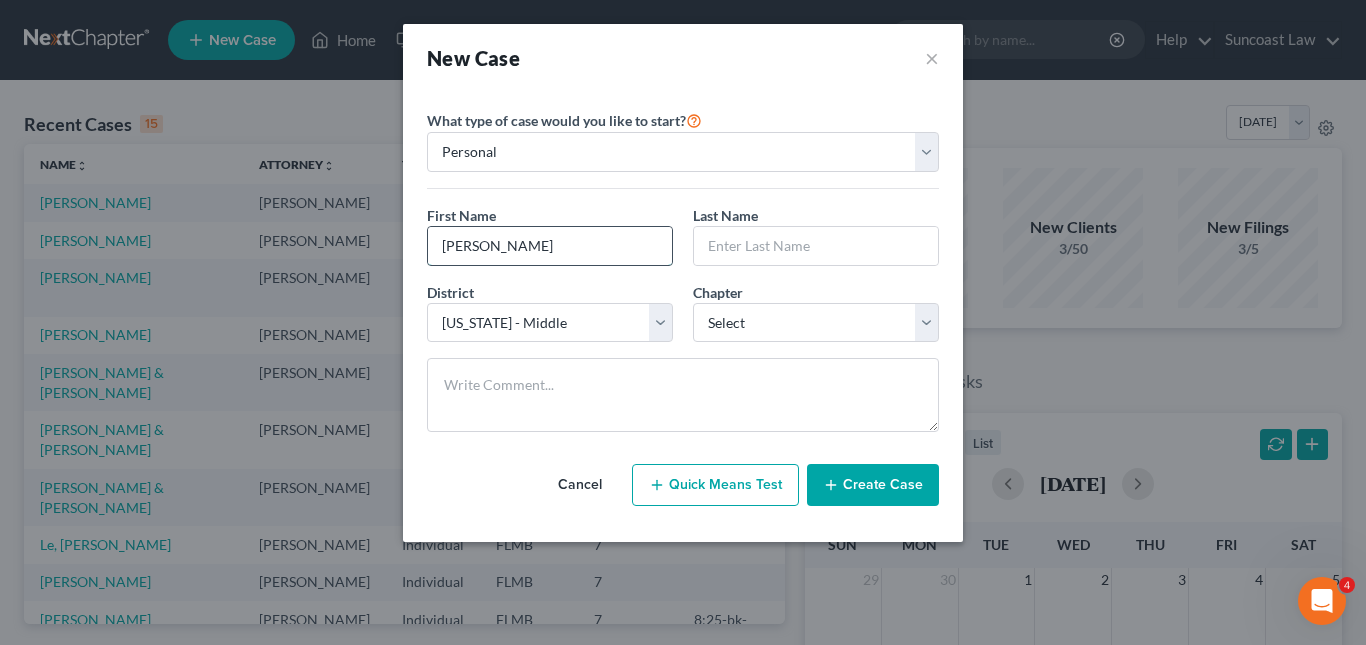 drag, startPoint x: 505, startPoint y: 243, endPoint x: 565, endPoint y: 242, distance: 60.00833 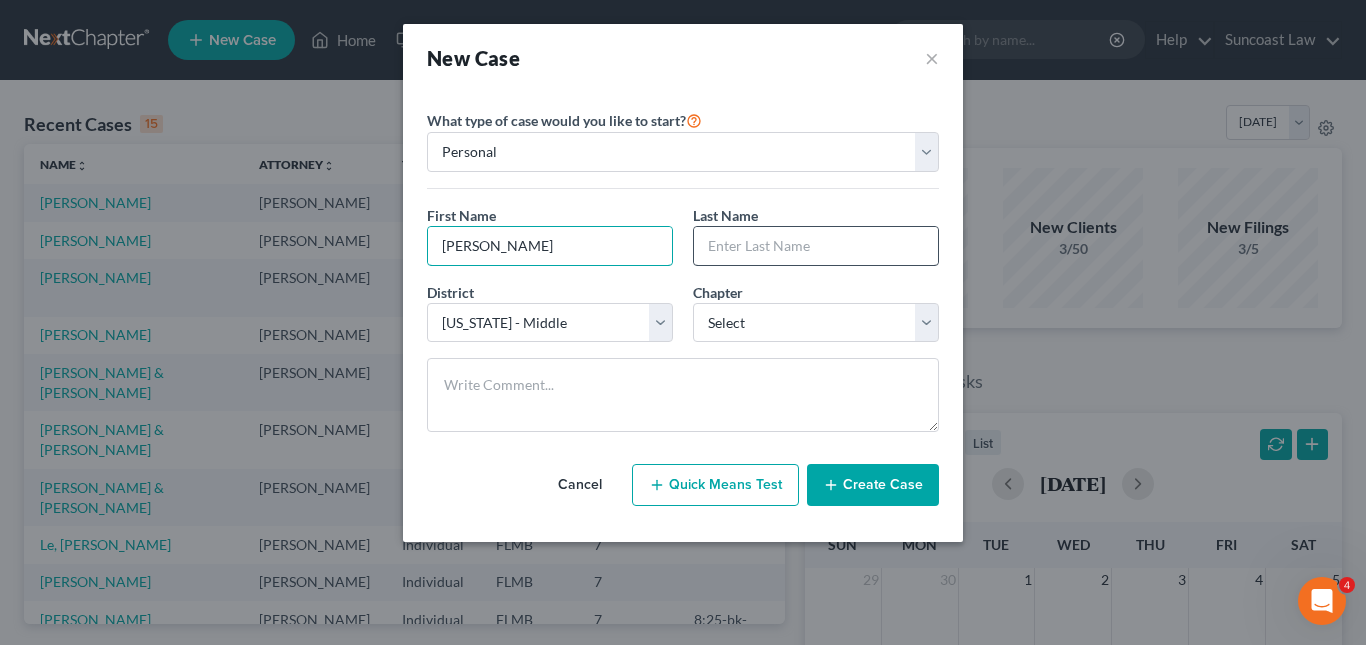 type on "[PERSON_NAME]" 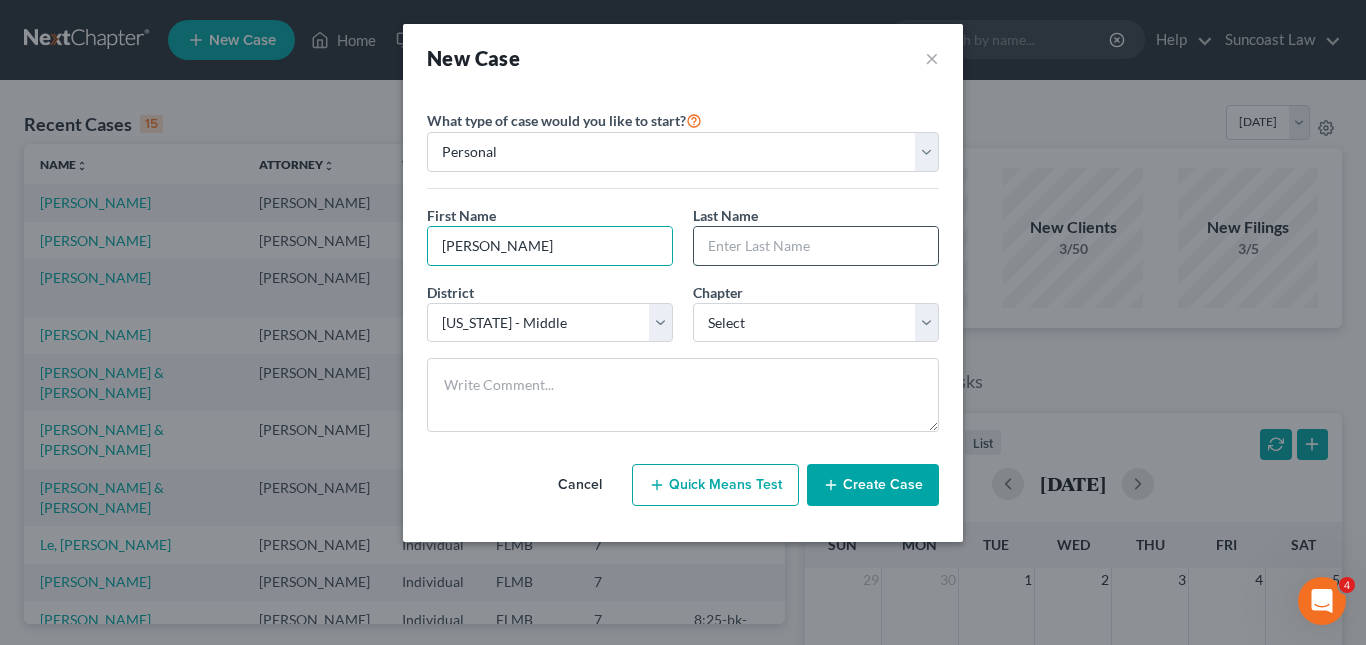 click at bounding box center (816, 246) 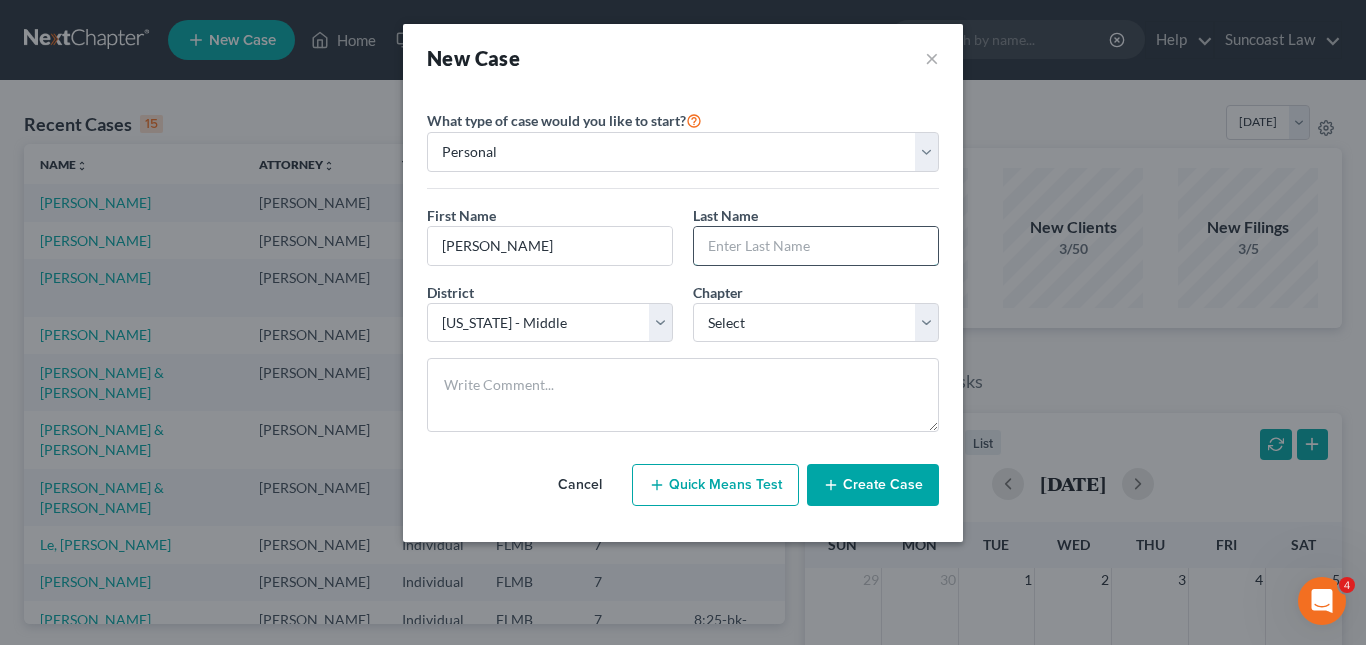 paste on "[PERSON_NAME]" 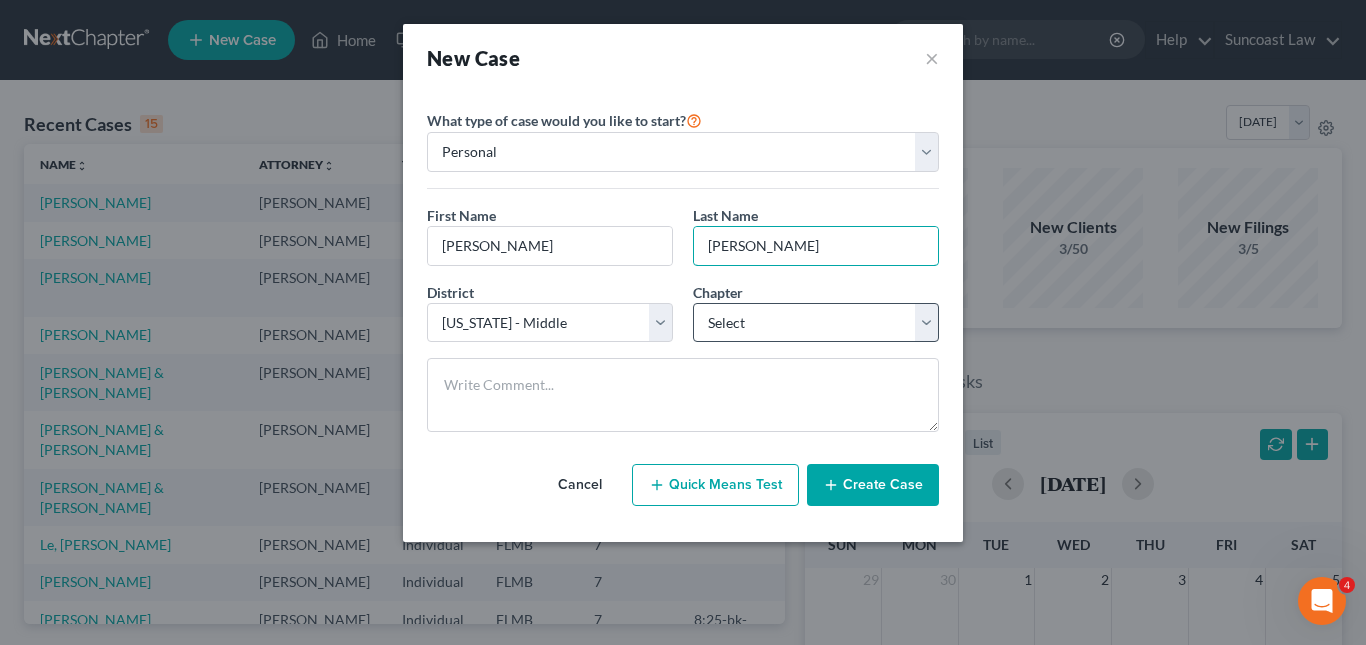 type on "[PERSON_NAME]" 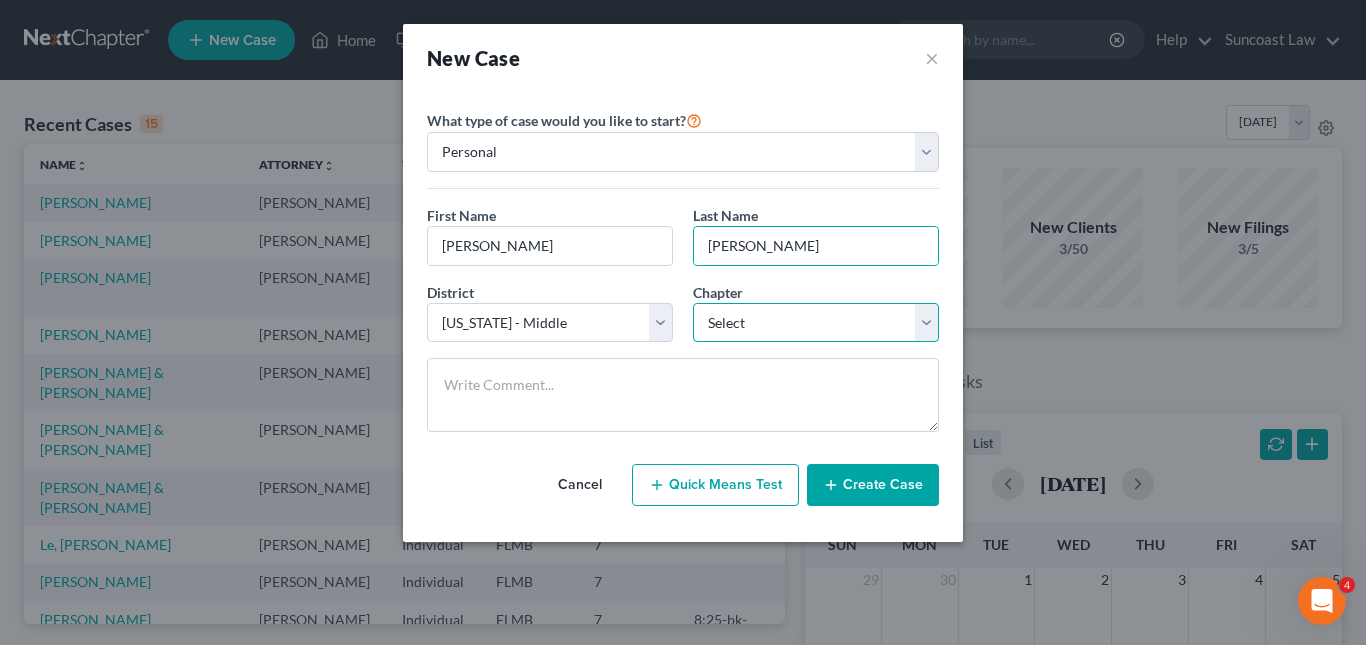 click on "Select 7 11 12 13" at bounding box center [816, 323] 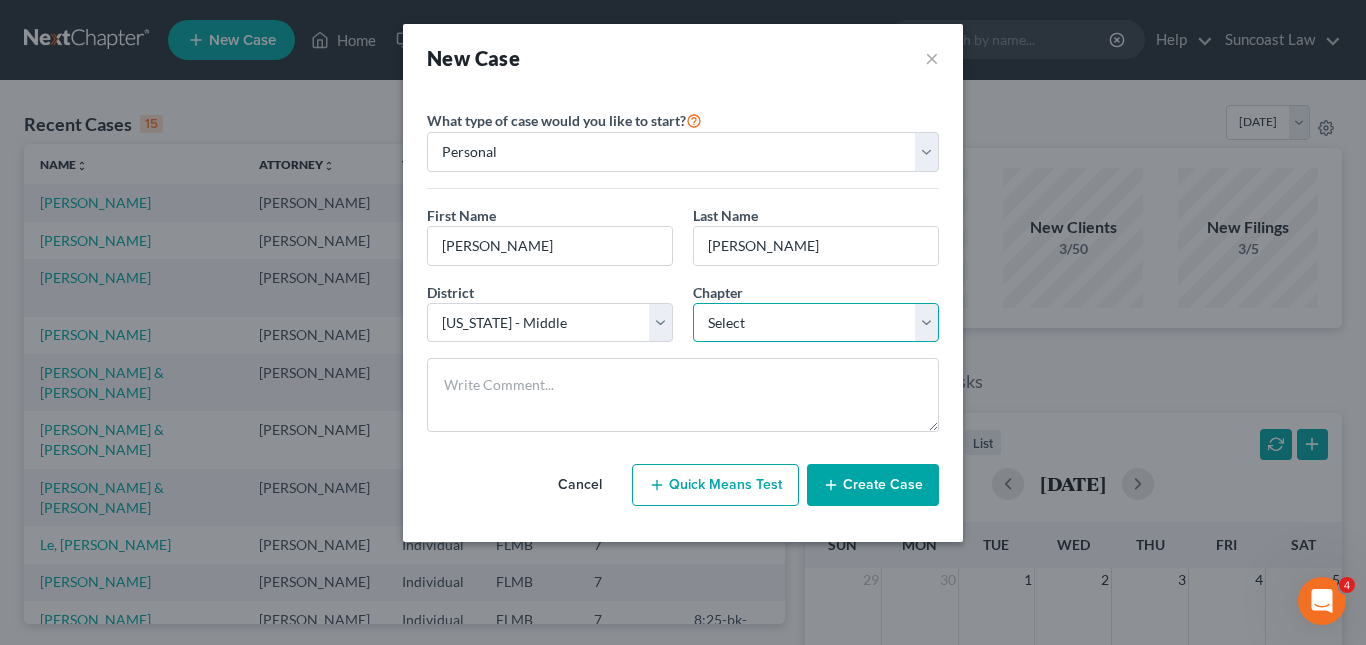 select on "0" 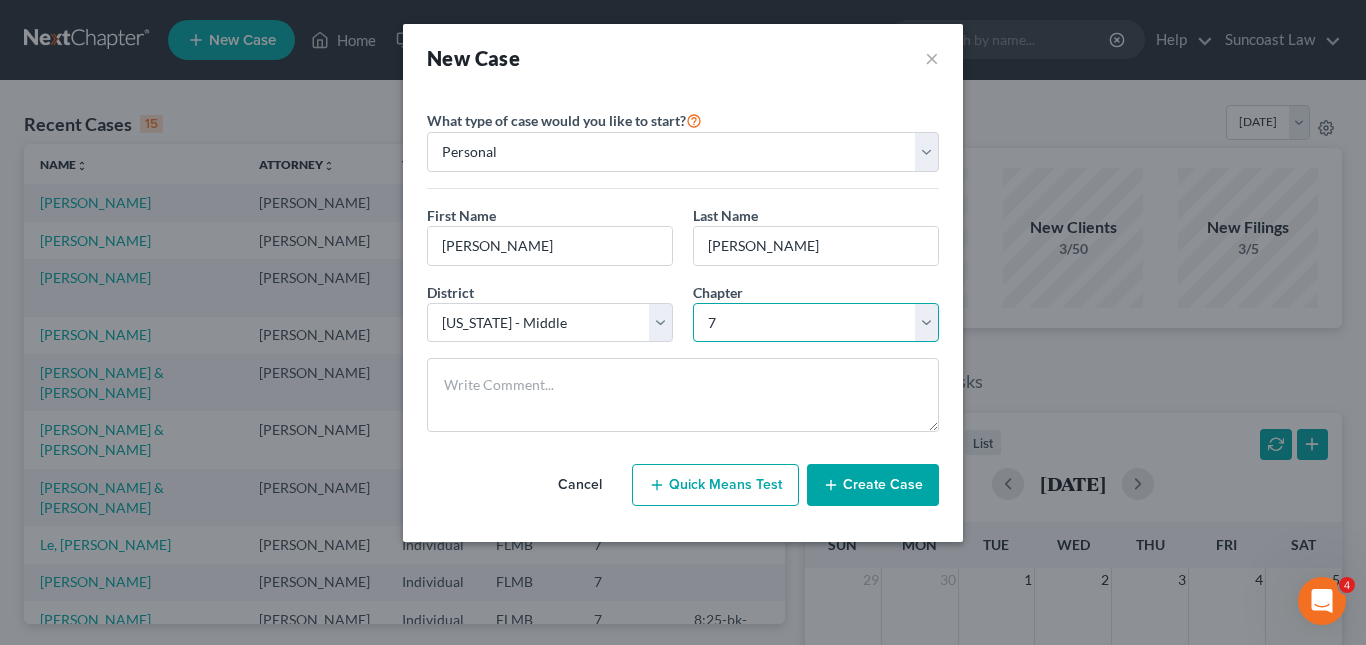 click on "Select 7 11 12 13" at bounding box center (816, 323) 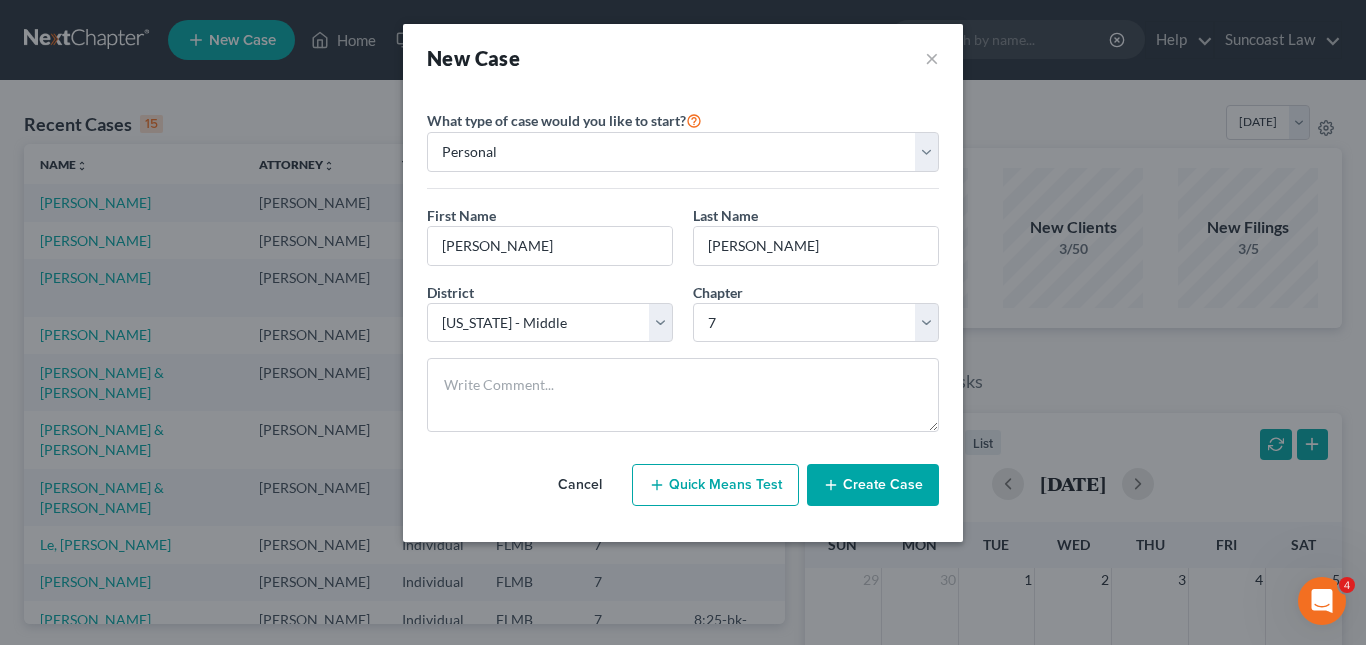 click on "Create Case" at bounding box center [873, 485] 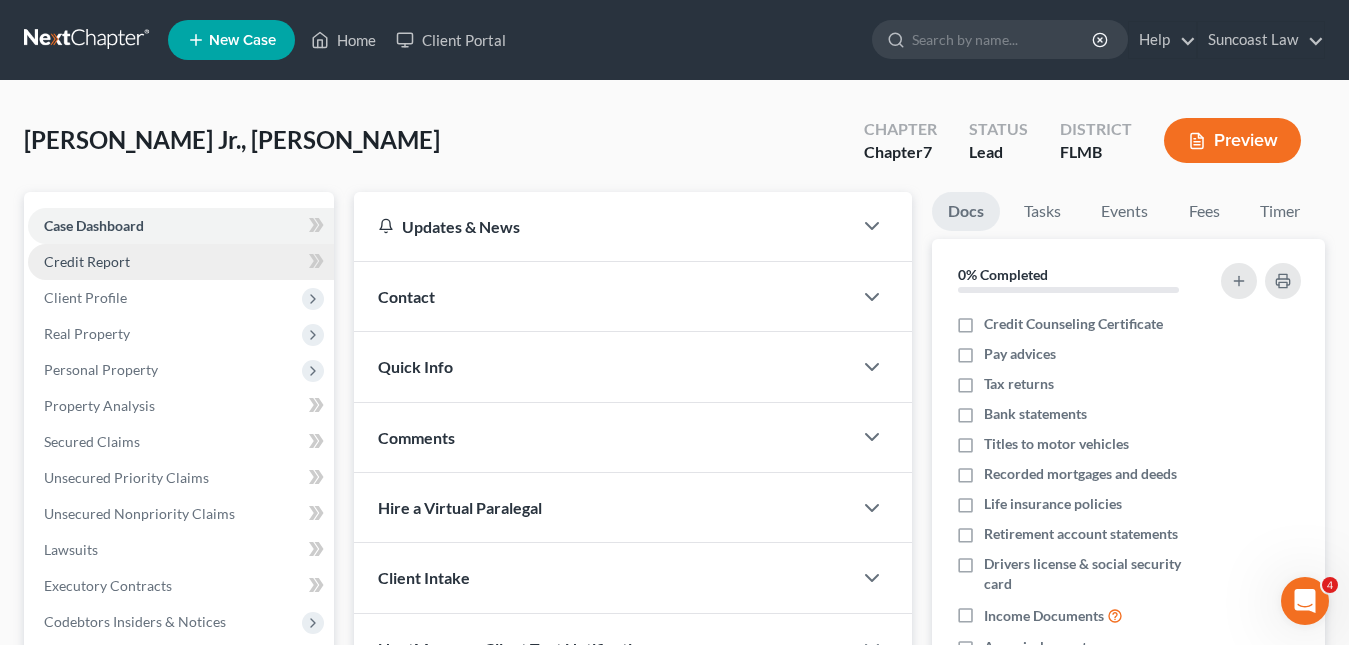 click on "Credit Report" at bounding box center (87, 261) 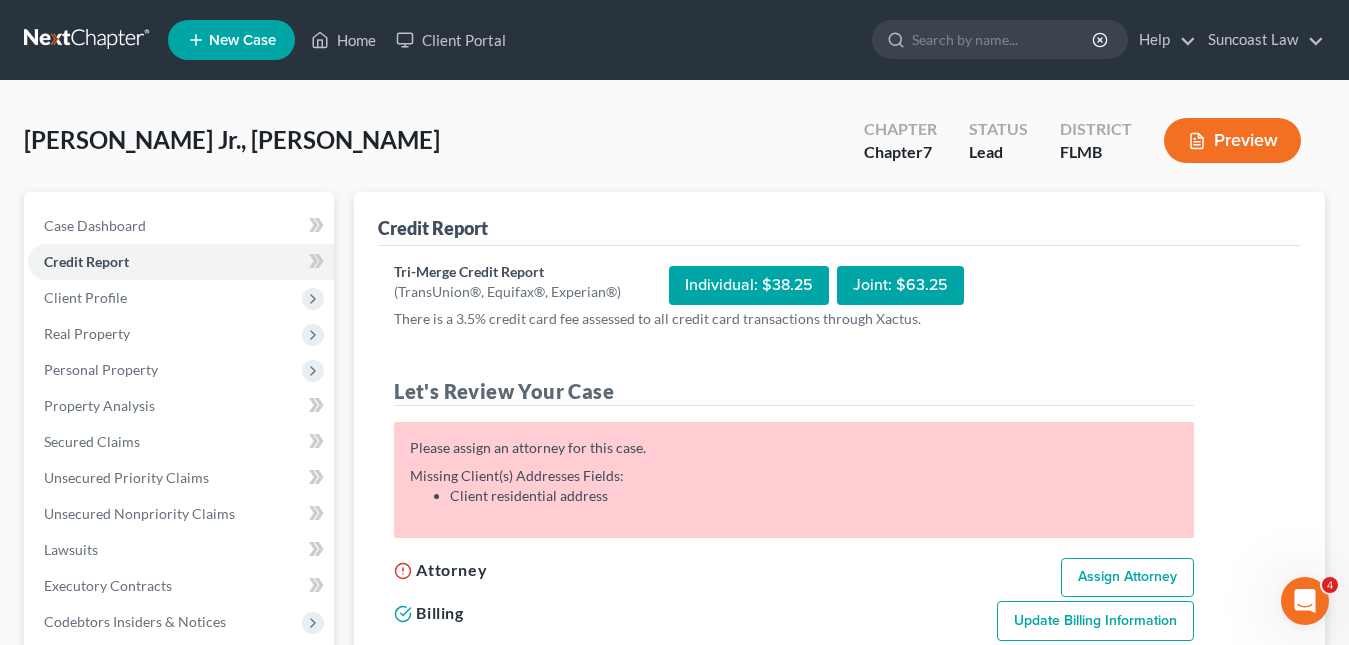 click on "Assign Attorney" at bounding box center (1127, 578) 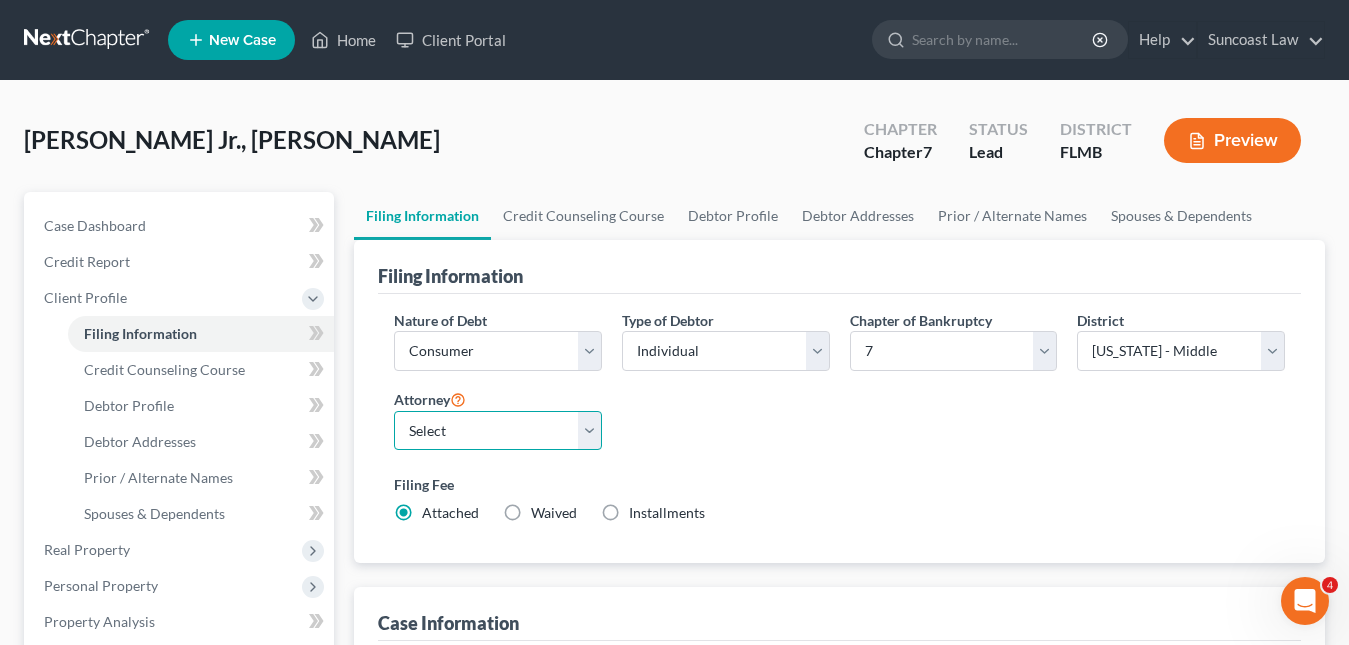 click on "Select [PERSON_NAME] - FLMB [PERSON_NAME] - FLMB" at bounding box center (498, 431) 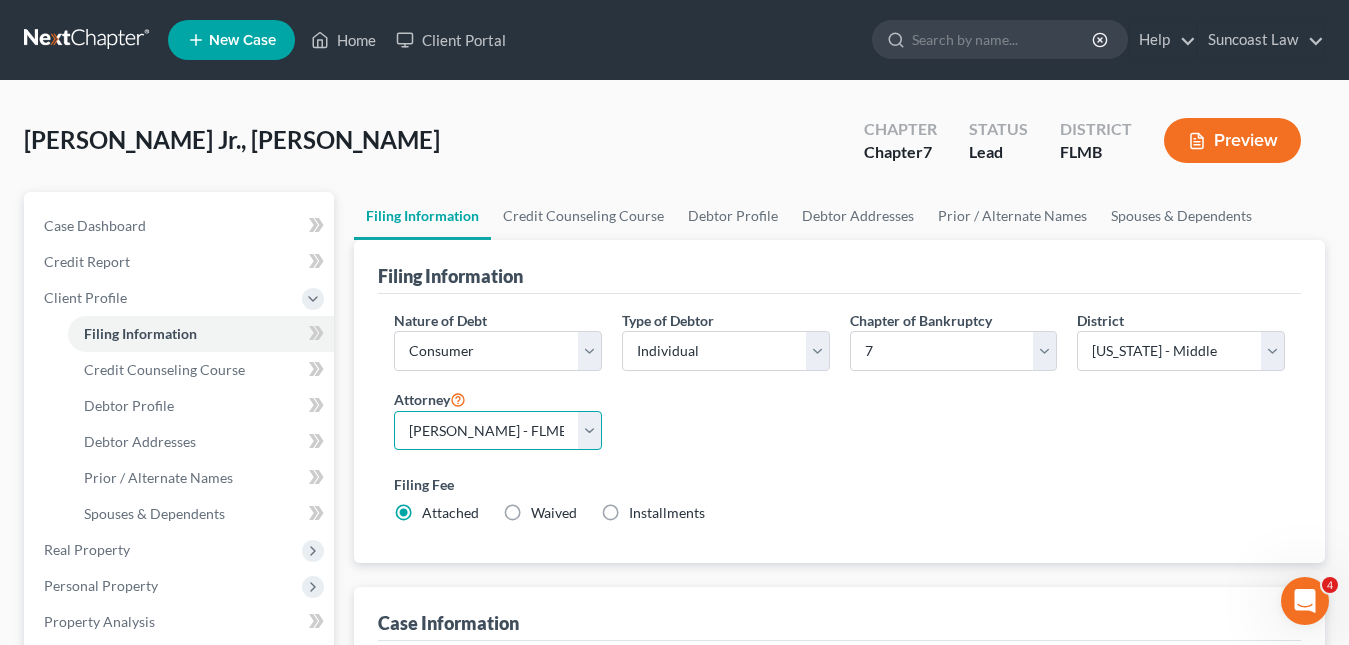 click on "Select [PERSON_NAME] - FLMB [PERSON_NAME] - FLMB" at bounding box center [498, 431] 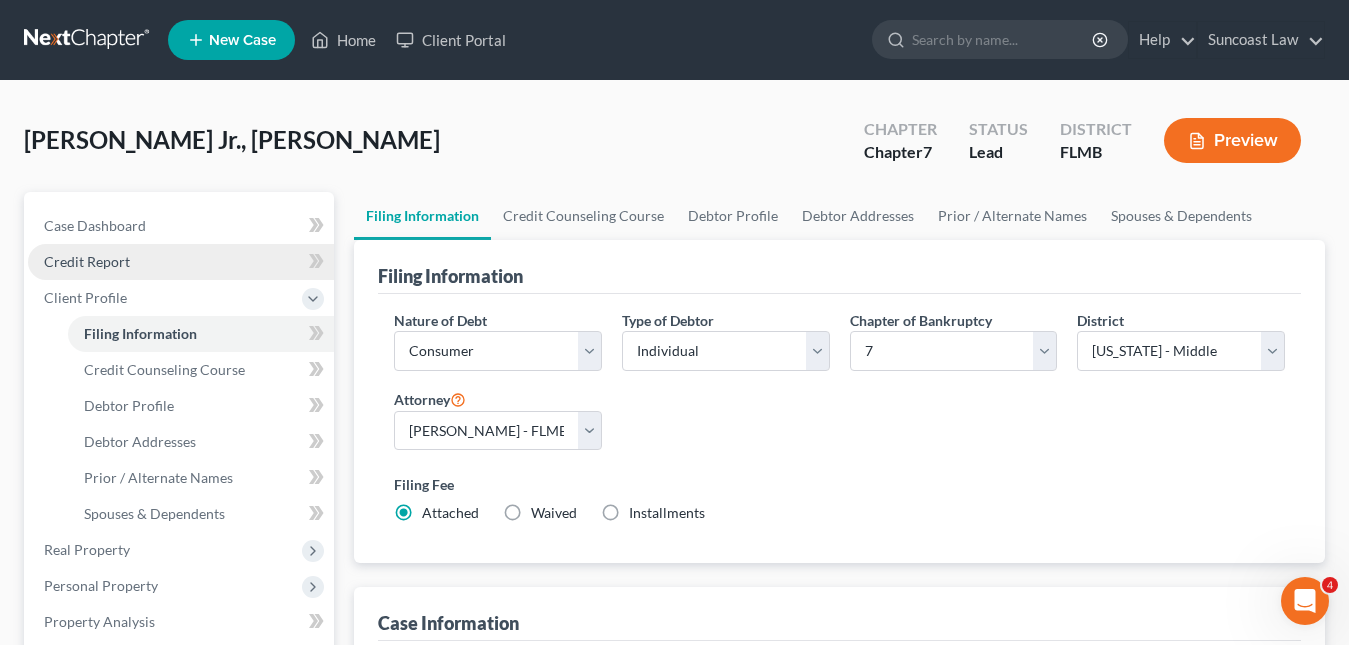 click on "Credit Report" at bounding box center (87, 261) 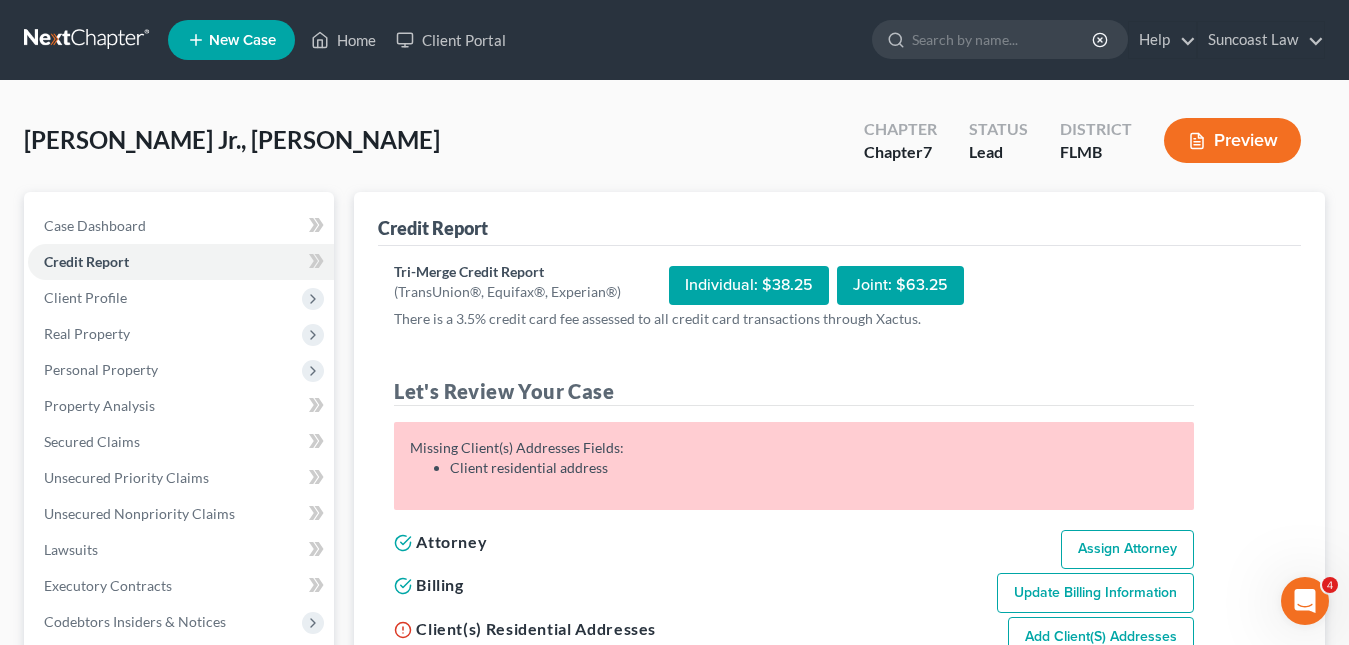 scroll, scrollTop: 200, scrollLeft: 0, axis: vertical 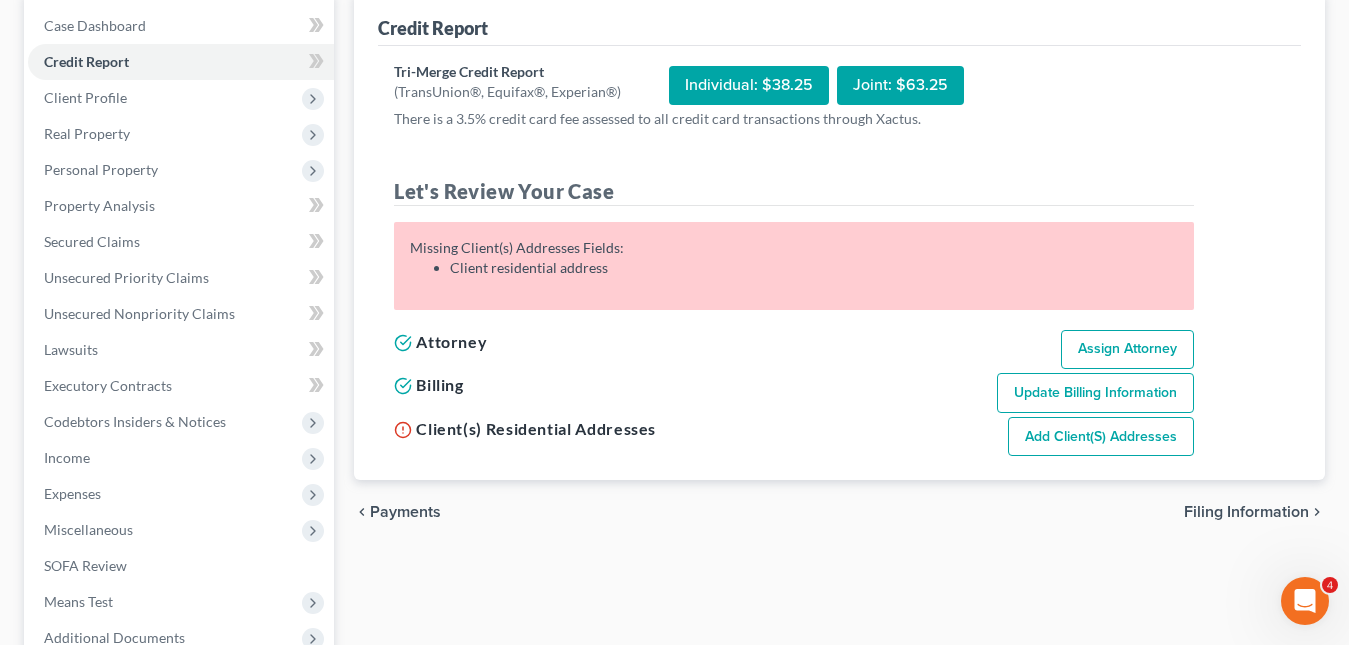 click on "Add Client(s) Addresses" at bounding box center [1101, 437] 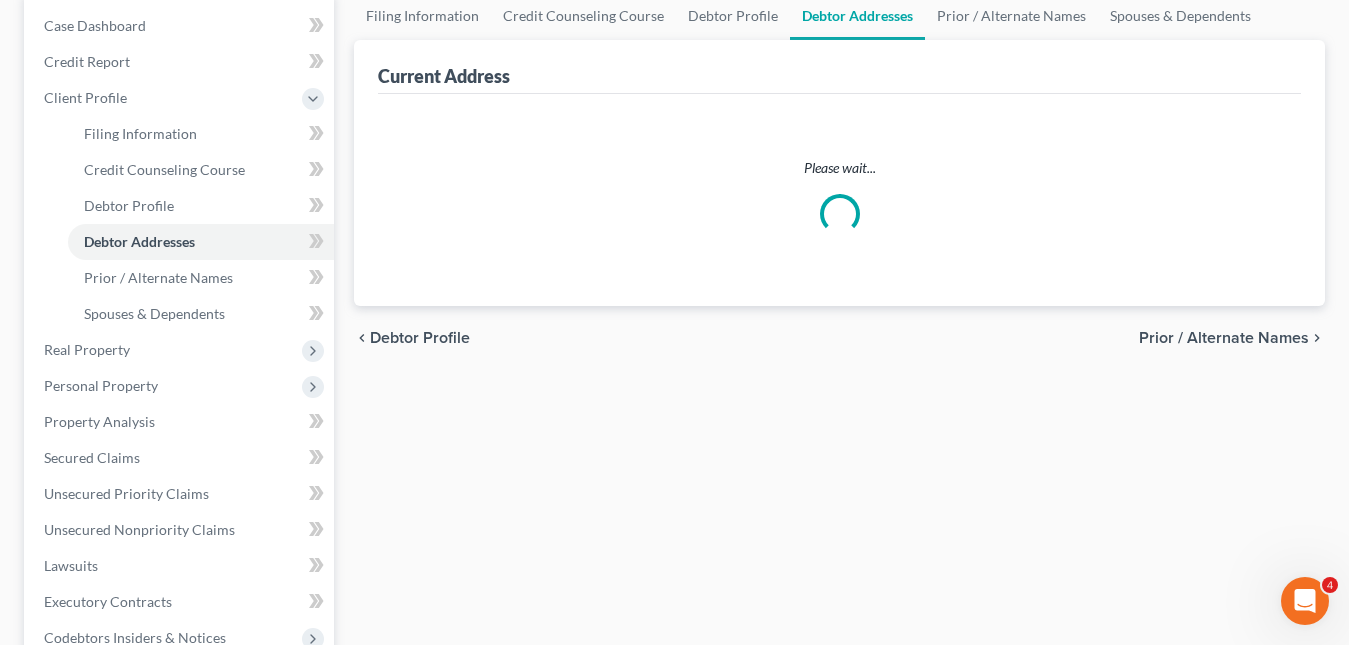scroll, scrollTop: 0, scrollLeft: 0, axis: both 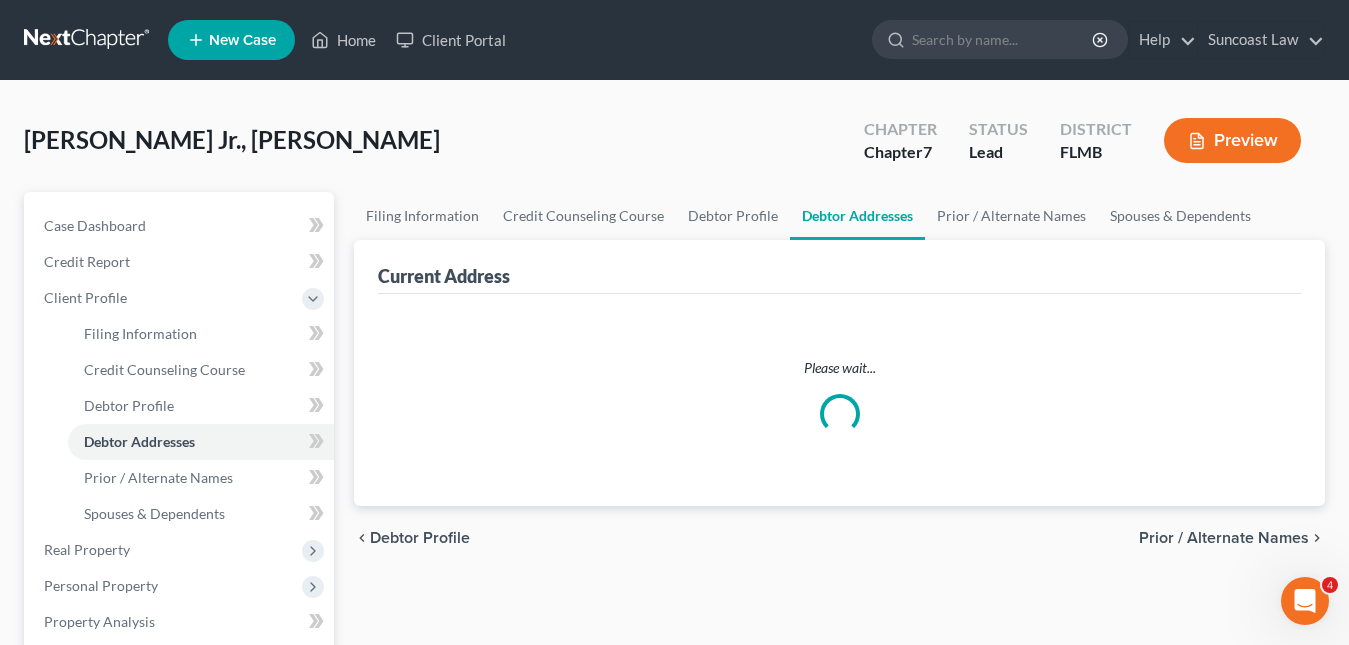 select on "0" 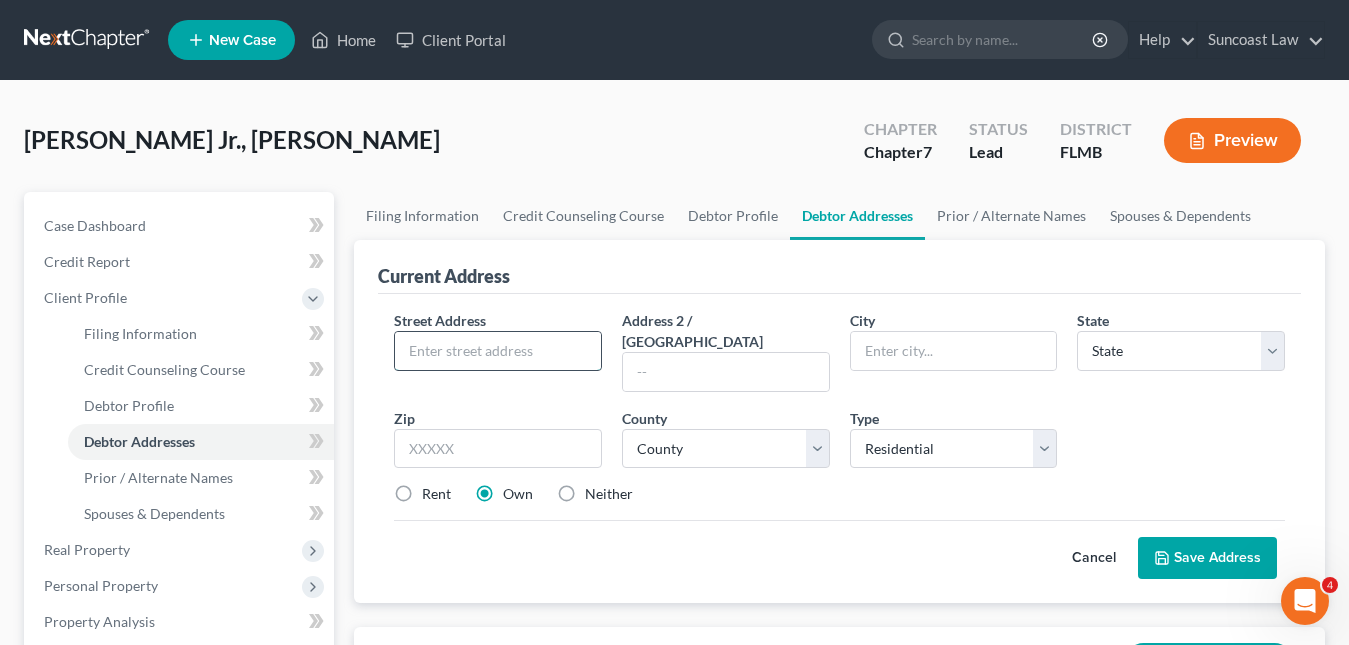 click at bounding box center (498, 351) 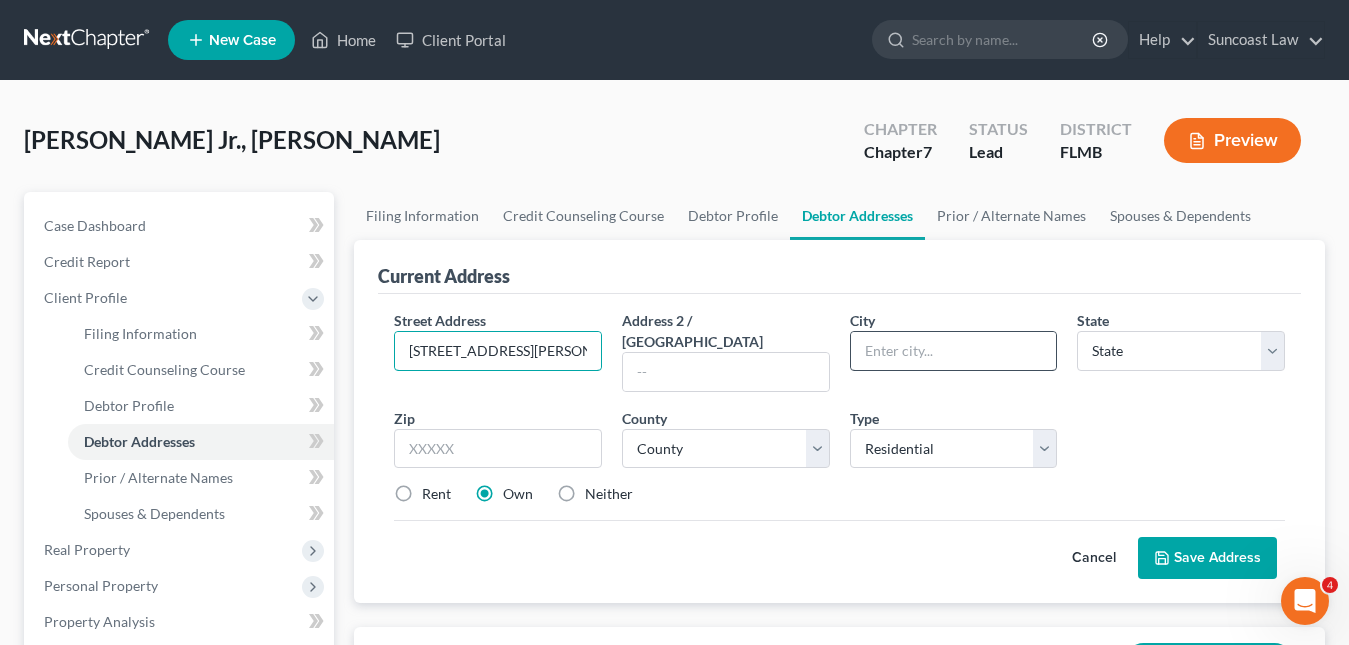 type on "[STREET_ADDRESS][PERSON_NAME]" 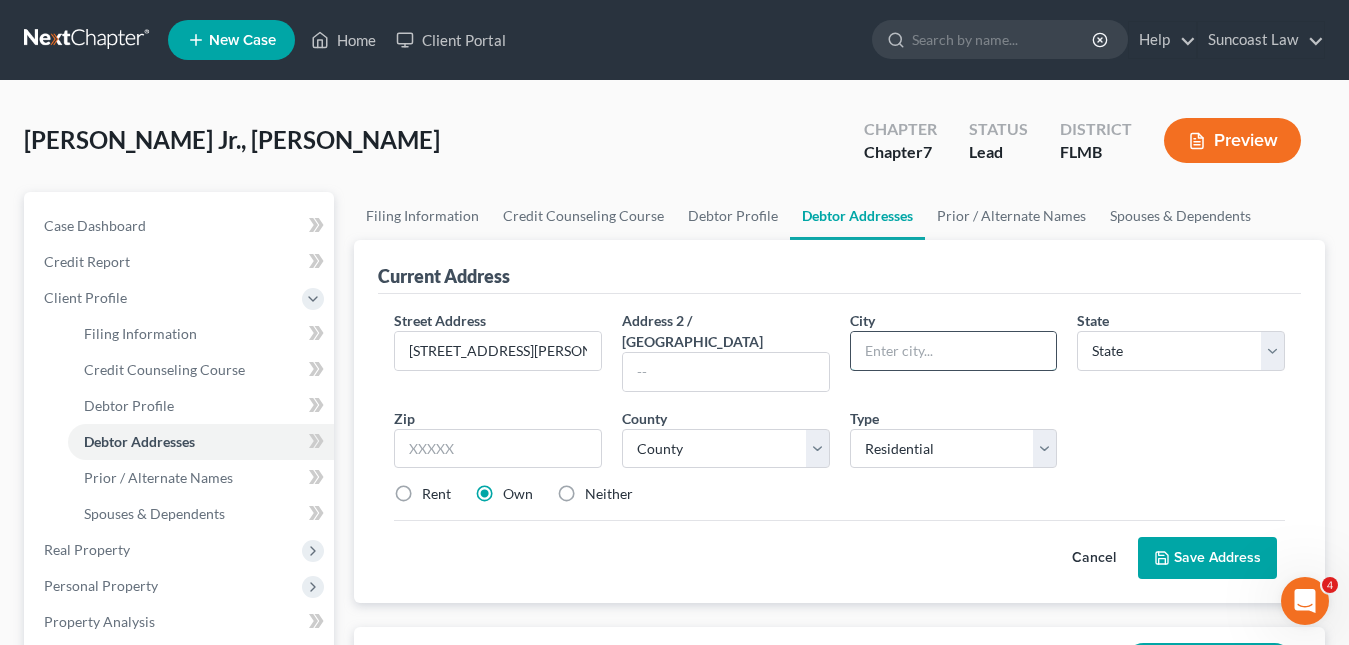 click at bounding box center [954, 351] 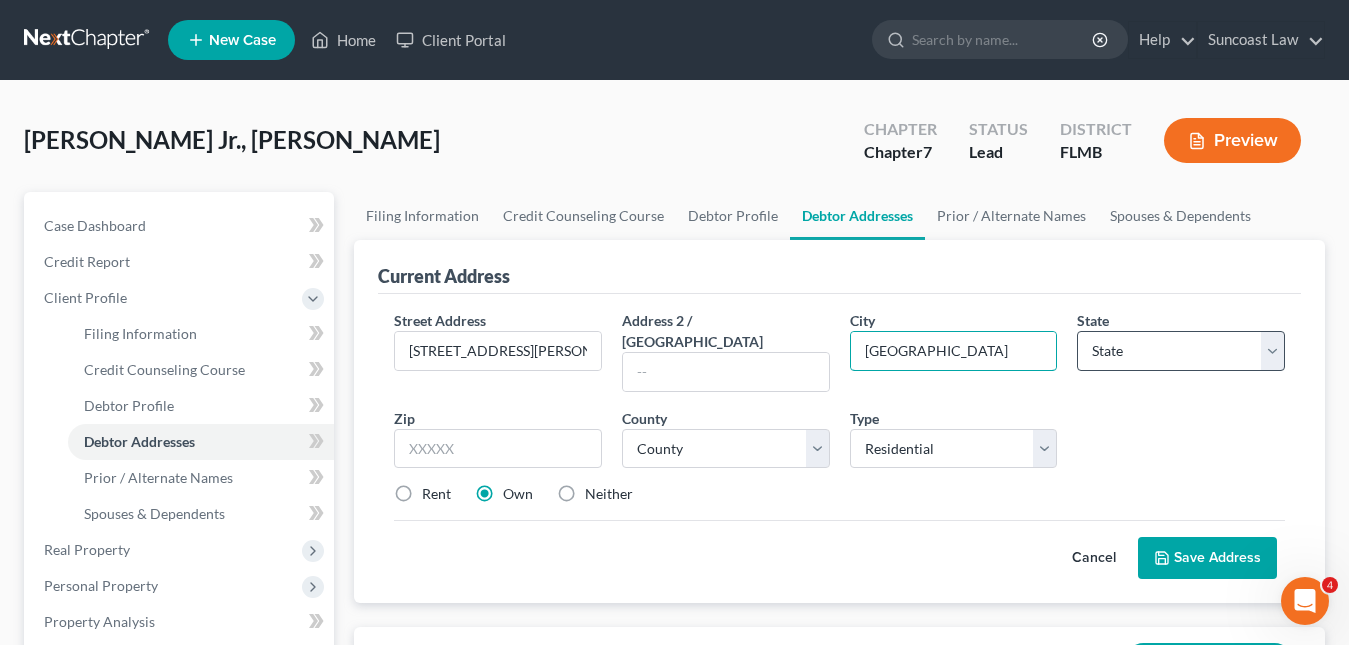 type on "[GEOGRAPHIC_DATA]" 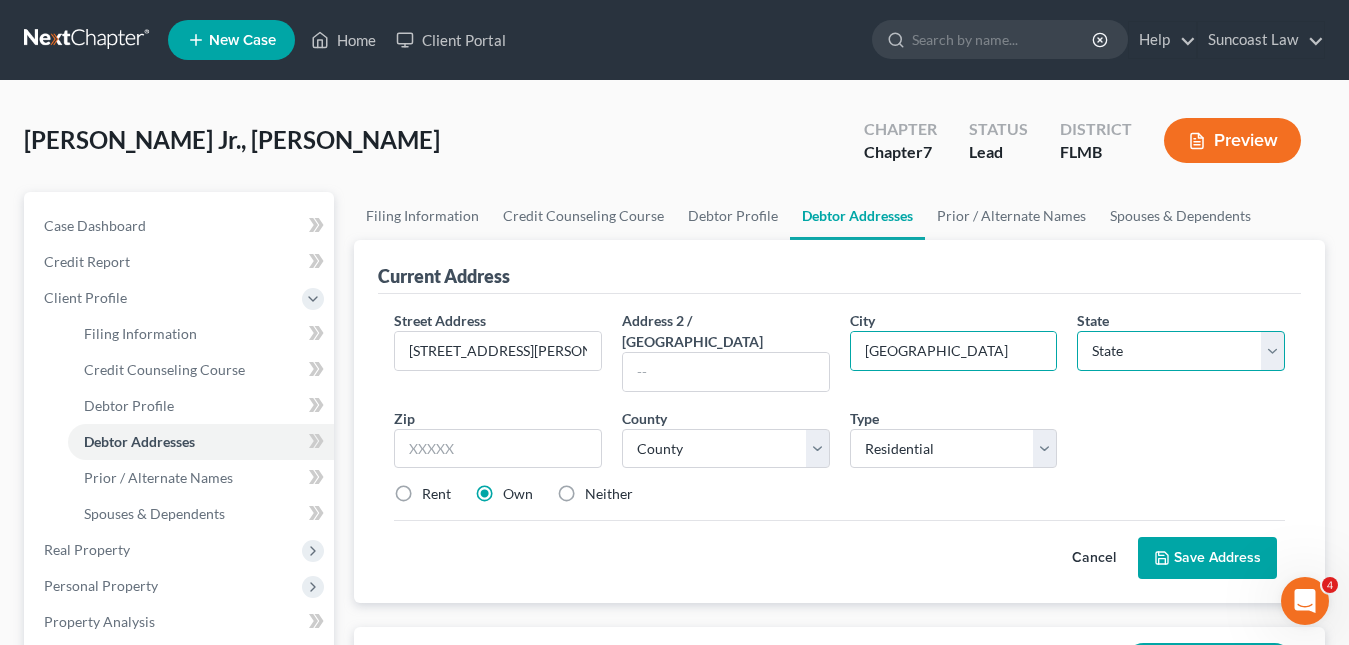 click on "State [US_STATE] AK AR AZ CA CO CT DE DC [GEOGRAPHIC_DATA] [GEOGRAPHIC_DATA] GU HI ID IL IN [GEOGRAPHIC_DATA] [GEOGRAPHIC_DATA] [GEOGRAPHIC_DATA] LA ME MD [GEOGRAPHIC_DATA] [GEOGRAPHIC_DATA] [GEOGRAPHIC_DATA] [GEOGRAPHIC_DATA] [GEOGRAPHIC_DATA] MT NC [GEOGRAPHIC_DATA] [GEOGRAPHIC_DATA] [GEOGRAPHIC_DATA] NH [GEOGRAPHIC_DATA] [GEOGRAPHIC_DATA] [GEOGRAPHIC_DATA] [GEOGRAPHIC_DATA] [GEOGRAPHIC_DATA] [GEOGRAPHIC_DATA] [GEOGRAPHIC_DATA] PR RI SC SD [GEOGRAPHIC_DATA] [GEOGRAPHIC_DATA] [GEOGRAPHIC_DATA] VI [GEOGRAPHIC_DATA] [GEOGRAPHIC_DATA] [GEOGRAPHIC_DATA] WV WI WY" at bounding box center [1181, 351] 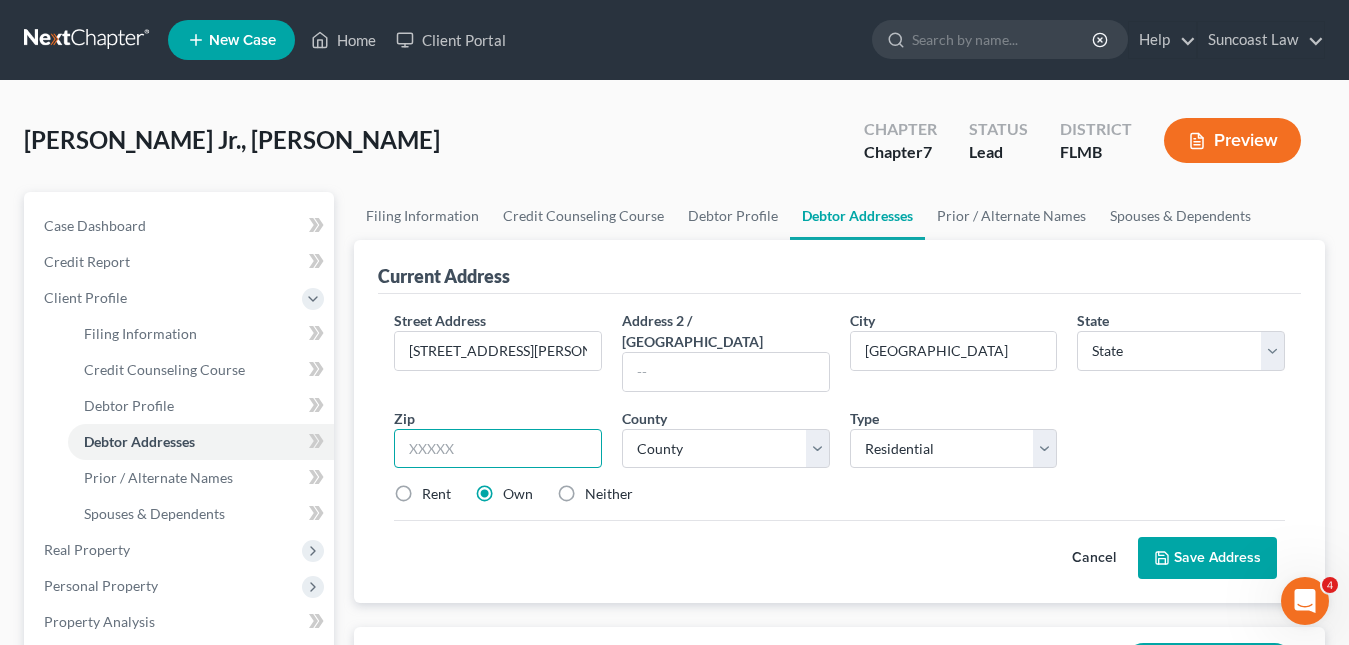 click at bounding box center (498, 449) 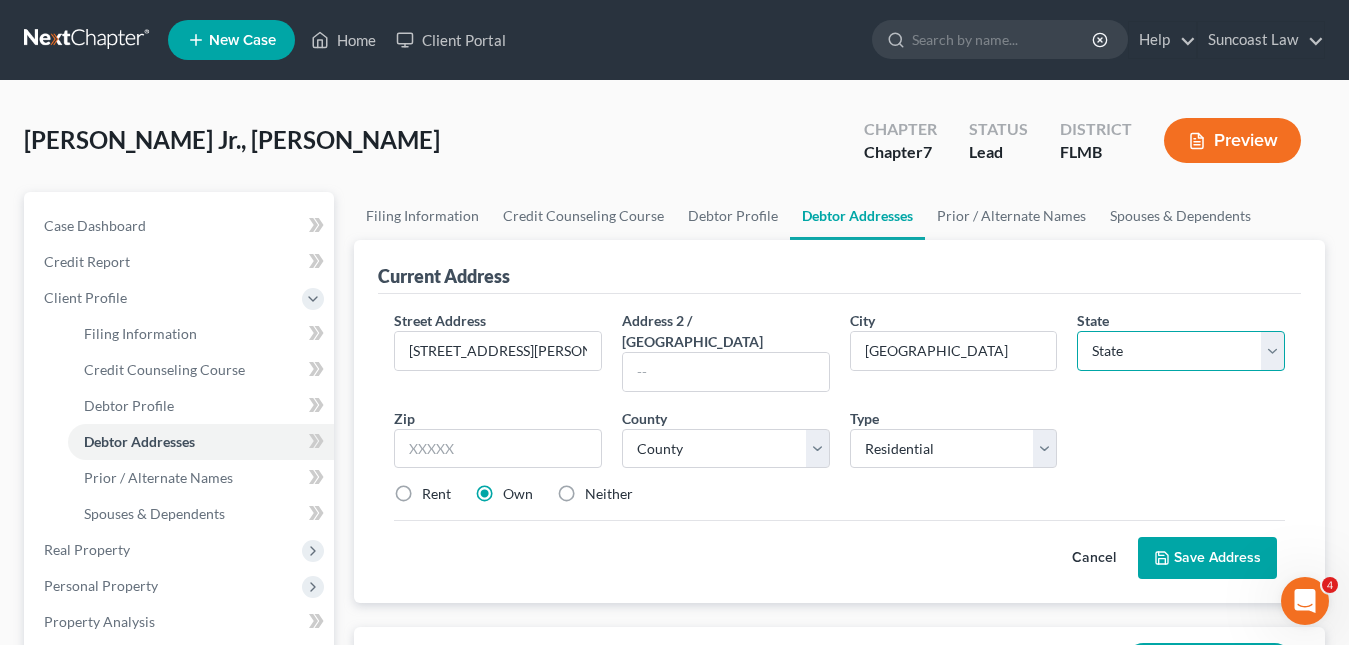 click on "State [US_STATE] AK AR AZ CA CO CT DE DC [GEOGRAPHIC_DATA] [GEOGRAPHIC_DATA] GU HI ID IL IN [GEOGRAPHIC_DATA] [GEOGRAPHIC_DATA] [GEOGRAPHIC_DATA] LA ME MD [GEOGRAPHIC_DATA] [GEOGRAPHIC_DATA] [GEOGRAPHIC_DATA] [GEOGRAPHIC_DATA] [GEOGRAPHIC_DATA] MT NC [GEOGRAPHIC_DATA] [GEOGRAPHIC_DATA] [GEOGRAPHIC_DATA] NH [GEOGRAPHIC_DATA] [GEOGRAPHIC_DATA] [GEOGRAPHIC_DATA] [GEOGRAPHIC_DATA] [GEOGRAPHIC_DATA] [GEOGRAPHIC_DATA] [GEOGRAPHIC_DATA] PR RI SC SD [GEOGRAPHIC_DATA] [GEOGRAPHIC_DATA] [GEOGRAPHIC_DATA] VI [GEOGRAPHIC_DATA] [GEOGRAPHIC_DATA] [GEOGRAPHIC_DATA] WV WI WY" at bounding box center (1181, 351) 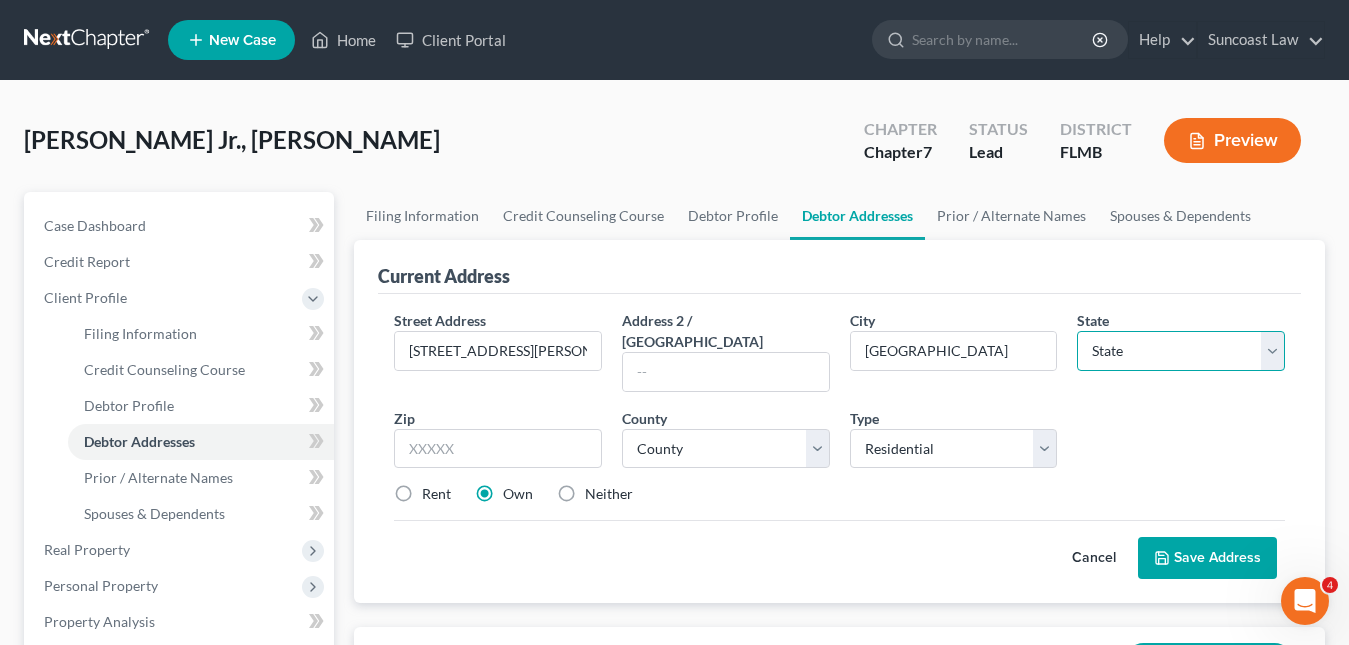select on "9" 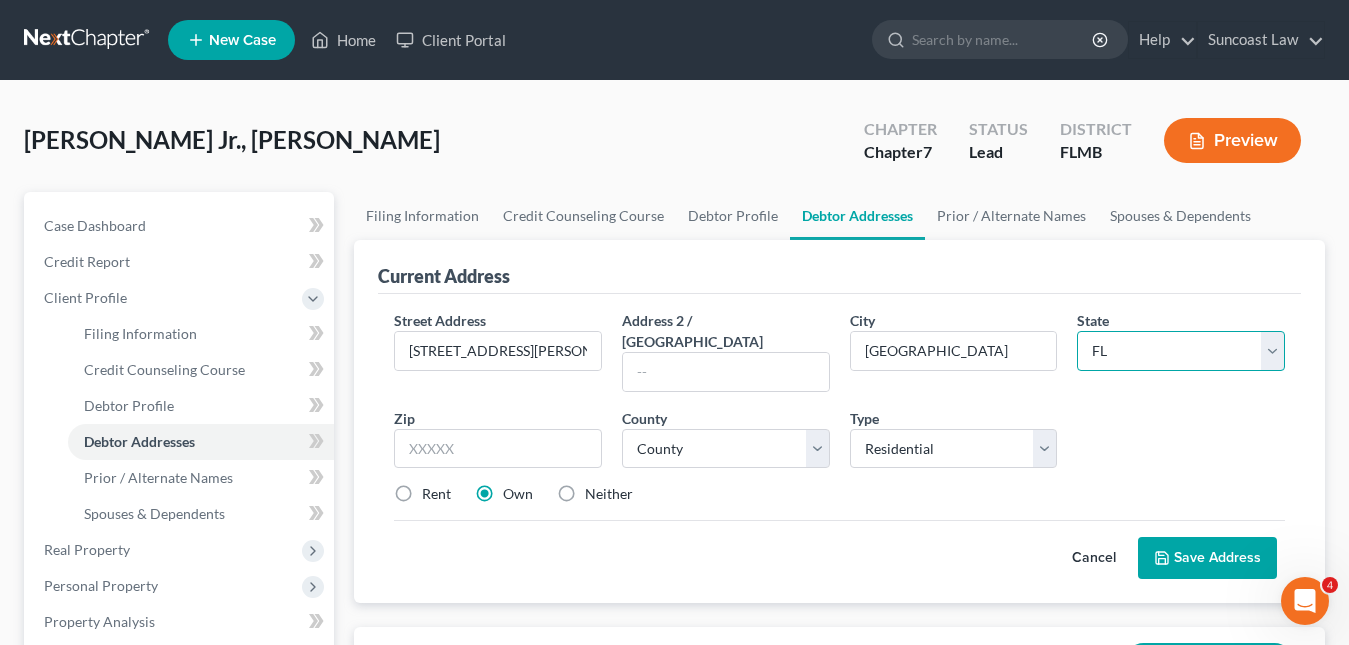 click on "State [US_STATE] AK AR AZ CA CO CT DE DC [GEOGRAPHIC_DATA] [GEOGRAPHIC_DATA] GU HI ID IL IN [GEOGRAPHIC_DATA] [GEOGRAPHIC_DATA] [GEOGRAPHIC_DATA] LA ME MD [GEOGRAPHIC_DATA] [GEOGRAPHIC_DATA] [GEOGRAPHIC_DATA] [GEOGRAPHIC_DATA] [GEOGRAPHIC_DATA] MT NC [GEOGRAPHIC_DATA] [GEOGRAPHIC_DATA] [GEOGRAPHIC_DATA] NH [GEOGRAPHIC_DATA] [GEOGRAPHIC_DATA] [GEOGRAPHIC_DATA] [GEOGRAPHIC_DATA] [GEOGRAPHIC_DATA] [GEOGRAPHIC_DATA] [GEOGRAPHIC_DATA] PR RI SC SD [GEOGRAPHIC_DATA] [GEOGRAPHIC_DATA] [GEOGRAPHIC_DATA] VI [GEOGRAPHIC_DATA] [GEOGRAPHIC_DATA] [GEOGRAPHIC_DATA] WV WI WY" at bounding box center (1181, 351) 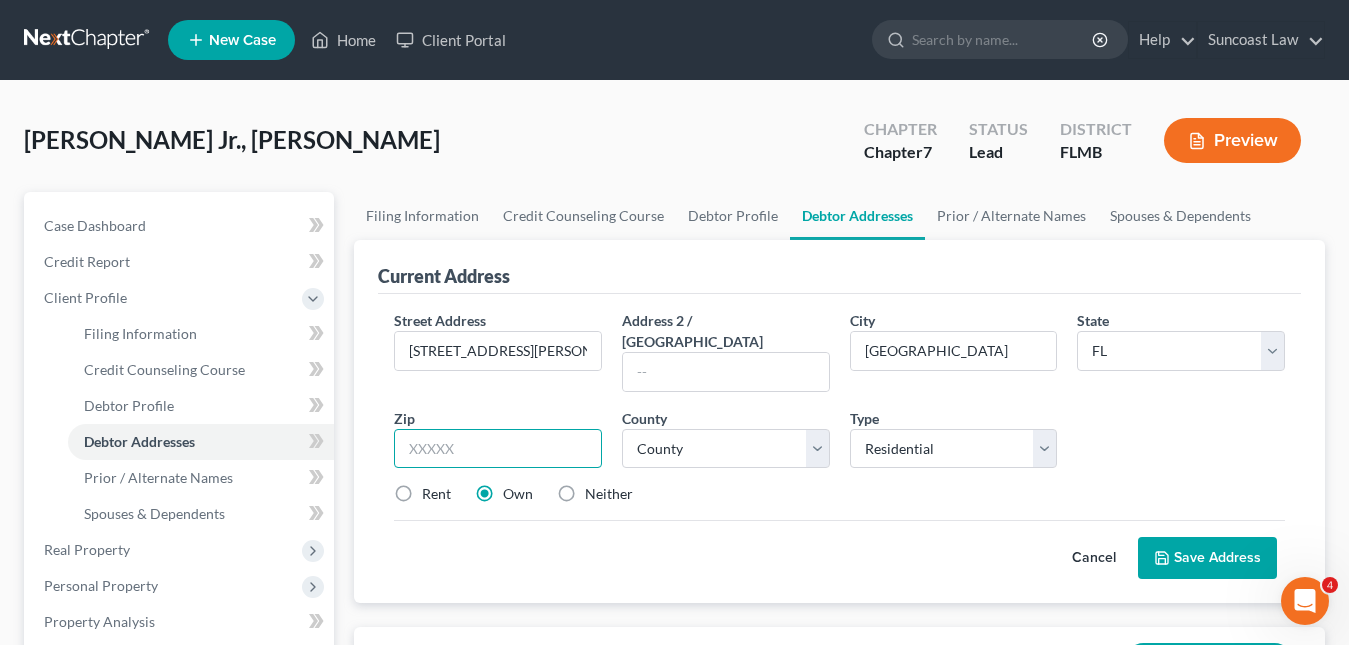 click at bounding box center [498, 449] 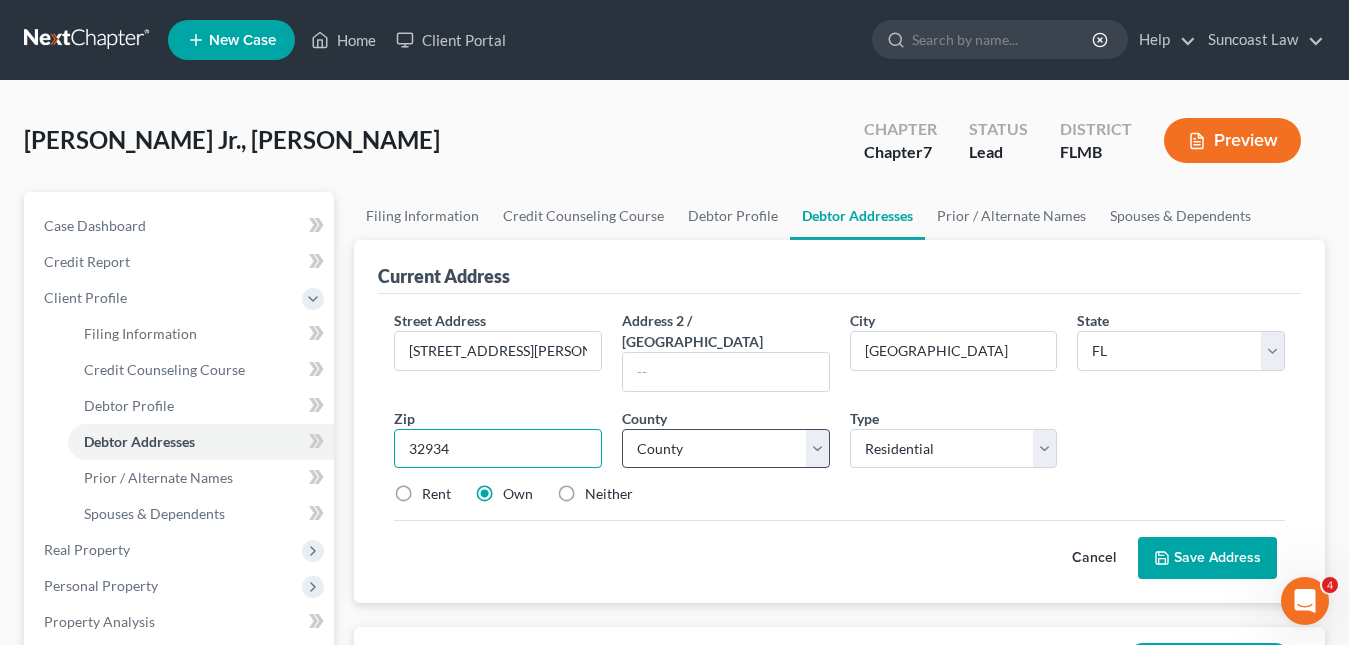 type on "32934" 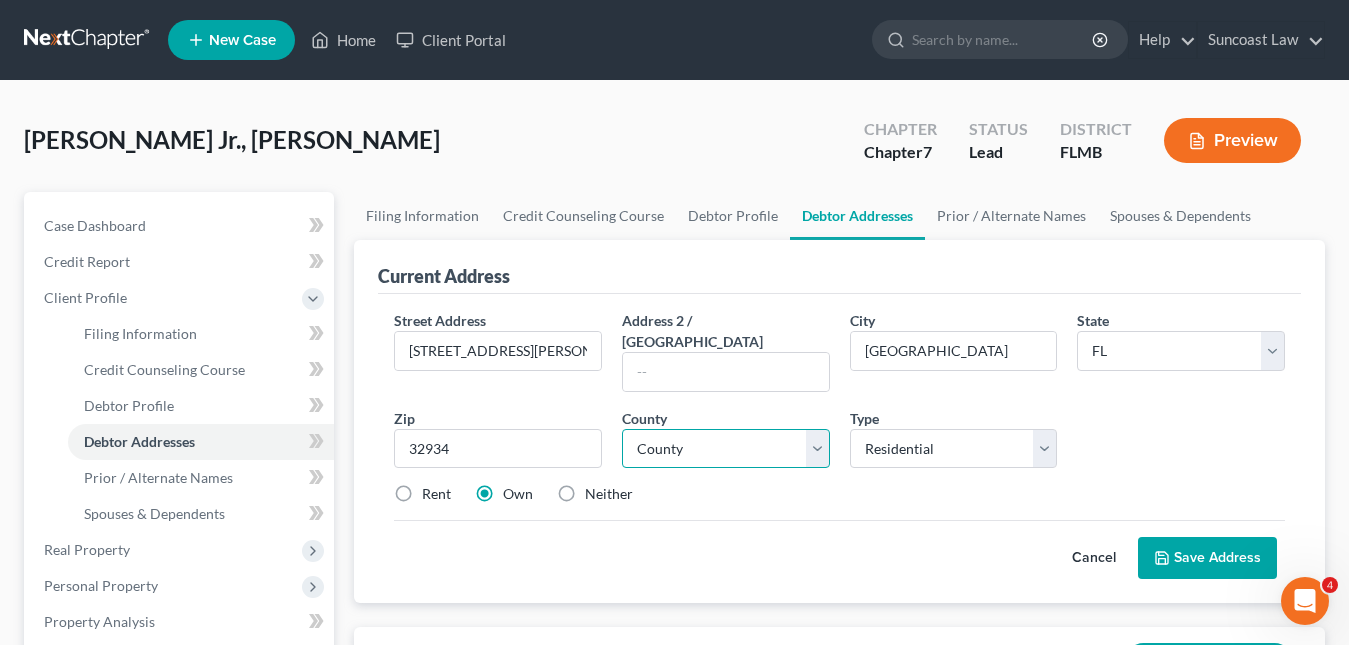 click on "County [GEOGRAPHIC_DATA] [GEOGRAPHIC_DATA] [GEOGRAPHIC_DATA] [GEOGRAPHIC_DATA] [GEOGRAPHIC_DATA] [GEOGRAPHIC_DATA] [GEOGRAPHIC_DATA] [GEOGRAPHIC_DATA] [GEOGRAPHIC_DATA] [GEOGRAPHIC_DATA] [GEOGRAPHIC_DATA] [GEOGRAPHIC_DATA] [GEOGRAPHIC_DATA] [GEOGRAPHIC_DATA] [GEOGRAPHIC_DATA] [GEOGRAPHIC_DATA] [GEOGRAPHIC_DATA] [GEOGRAPHIC_DATA] [GEOGRAPHIC_DATA] [GEOGRAPHIC_DATA] [GEOGRAPHIC_DATA] [GEOGRAPHIC_DATA] [GEOGRAPHIC_DATA] [GEOGRAPHIC_DATA] [GEOGRAPHIC_DATA] [GEOGRAPHIC_DATA] [GEOGRAPHIC_DATA] [GEOGRAPHIC_DATA] [GEOGRAPHIC_DATA] [GEOGRAPHIC_DATA] County [GEOGRAPHIC_DATA] [GEOGRAPHIC_DATA] [GEOGRAPHIC_DATA] [GEOGRAPHIC_DATA] [GEOGRAPHIC_DATA] [GEOGRAPHIC_DATA] [GEOGRAPHIC_DATA] [GEOGRAPHIC_DATA] [GEOGRAPHIC_DATA] [GEOGRAPHIC_DATA] [GEOGRAPHIC_DATA] [GEOGRAPHIC_DATA] [GEOGRAPHIC_DATA]-[GEOGRAPHIC_DATA] [GEOGRAPHIC_DATA] [GEOGRAPHIC_DATA] [GEOGRAPHIC_DATA] [GEOGRAPHIC_DATA] [GEOGRAPHIC_DATA] [GEOGRAPHIC_DATA] [GEOGRAPHIC_DATA] [GEOGRAPHIC_DATA] [GEOGRAPHIC_DATA] [GEOGRAPHIC_DATA] [GEOGRAPHIC_DATA] [GEOGRAPHIC_DATA] [GEOGRAPHIC_DATA] [GEOGRAPHIC_DATA] [GEOGRAPHIC_DATA] [GEOGRAPHIC_DATA] [GEOGRAPHIC_DATA] [GEOGRAPHIC_DATA] [GEOGRAPHIC_DATA] [GEOGRAPHIC_DATA] [GEOGRAPHIC_DATA] [GEOGRAPHIC_DATA] [GEOGRAPHIC_DATA] [US_STATE][GEOGRAPHIC_DATA]" at bounding box center (726, 449) 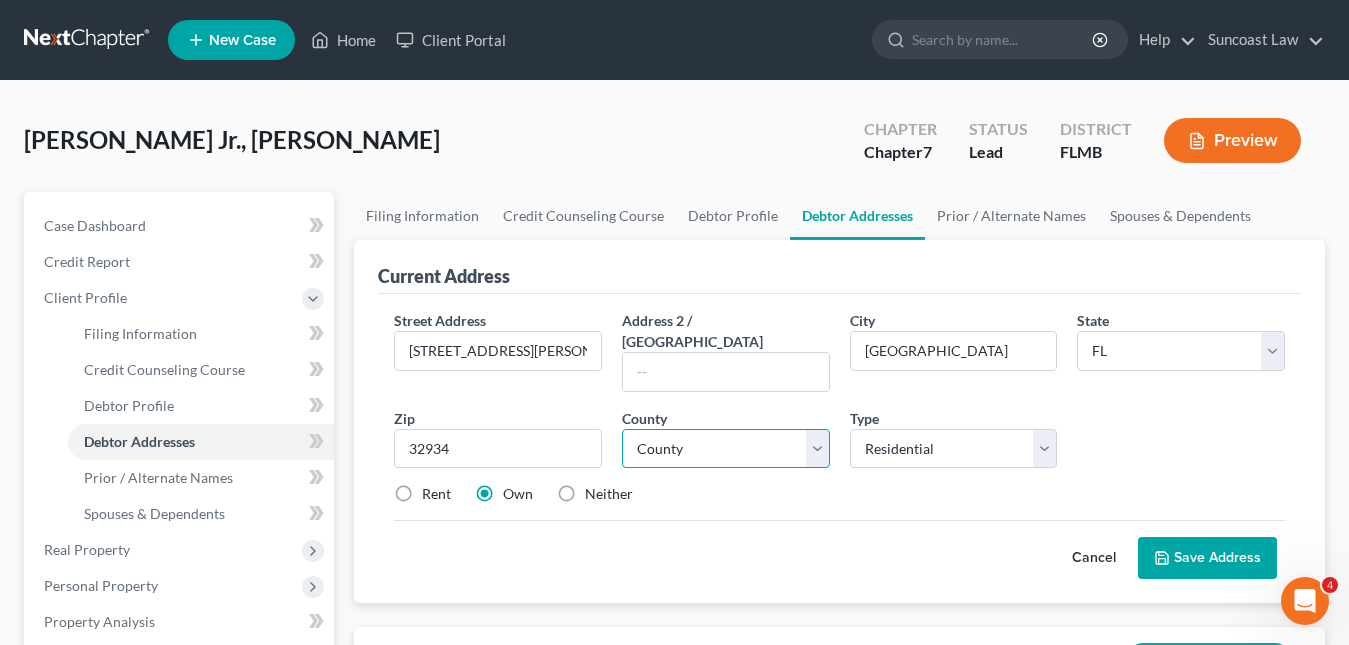select on "4" 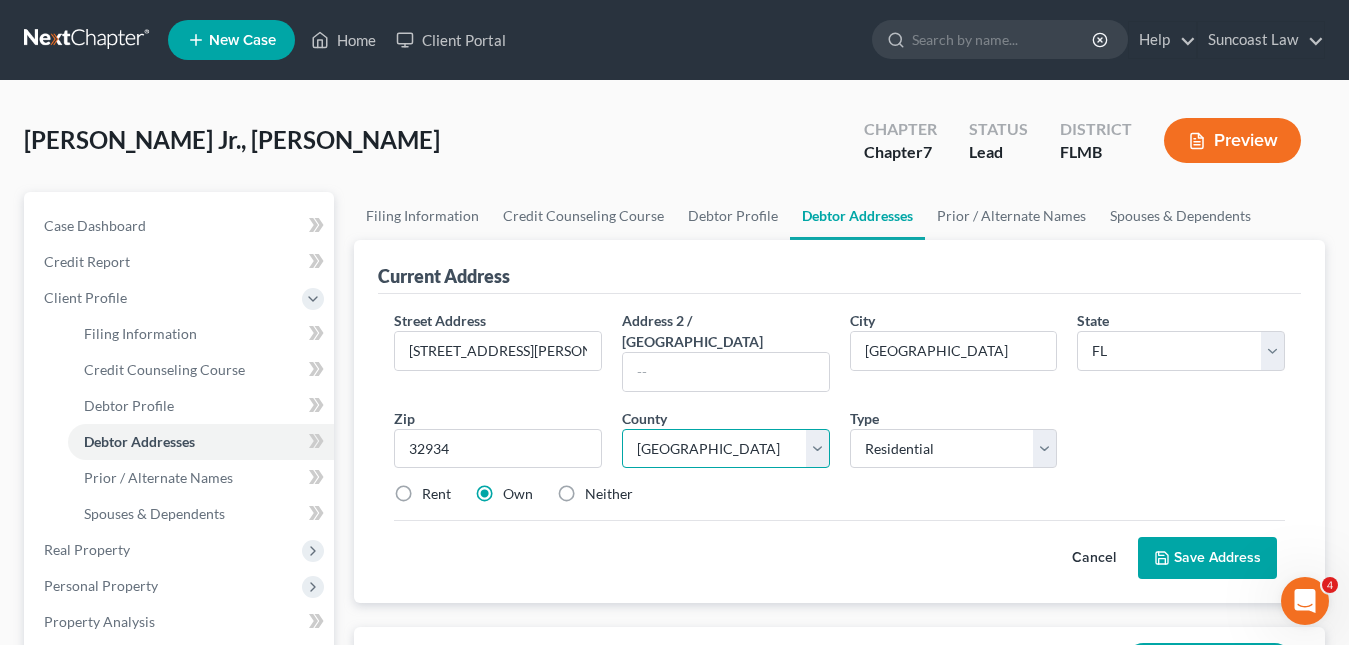 click on "County [GEOGRAPHIC_DATA] [GEOGRAPHIC_DATA] [GEOGRAPHIC_DATA] [GEOGRAPHIC_DATA] [GEOGRAPHIC_DATA] [GEOGRAPHIC_DATA] [GEOGRAPHIC_DATA] [GEOGRAPHIC_DATA] [GEOGRAPHIC_DATA] [GEOGRAPHIC_DATA] [GEOGRAPHIC_DATA] [GEOGRAPHIC_DATA] [GEOGRAPHIC_DATA] [GEOGRAPHIC_DATA] [GEOGRAPHIC_DATA] [GEOGRAPHIC_DATA] [GEOGRAPHIC_DATA] [GEOGRAPHIC_DATA] [GEOGRAPHIC_DATA] [GEOGRAPHIC_DATA] [GEOGRAPHIC_DATA] [GEOGRAPHIC_DATA] [GEOGRAPHIC_DATA] [GEOGRAPHIC_DATA] [GEOGRAPHIC_DATA] [GEOGRAPHIC_DATA] [GEOGRAPHIC_DATA] [GEOGRAPHIC_DATA] [GEOGRAPHIC_DATA] [GEOGRAPHIC_DATA] County [GEOGRAPHIC_DATA] [GEOGRAPHIC_DATA] [GEOGRAPHIC_DATA] [GEOGRAPHIC_DATA] [GEOGRAPHIC_DATA] [GEOGRAPHIC_DATA] [GEOGRAPHIC_DATA] [GEOGRAPHIC_DATA] [GEOGRAPHIC_DATA] [GEOGRAPHIC_DATA] [GEOGRAPHIC_DATA] [GEOGRAPHIC_DATA] [GEOGRAPHIC_DATA]-[GEOGRAPHIC_DATA] [GEOGRAPHIC_DATA] [GEOGRAPHIC_DATA] [GEOGRAPHIC_DATA] [GEOGRAPHIC_DATA] [GEOGRAPHIC_DATA] [GEOGRAPHIC_DATA] [GEOGRAPHIC_DATA] [GEOGRAPHIC_DATA] [GEOGRAPHIC_DATA] [GEOGRAPHIC_DATA] [GEOGRAPHIC_DATA] [GEOGRAPHIC_DATA] [GEOGRAPHIC_DATA] [GEOGRAPHIC_DATA] [GEOGRAPHIC_DATA] [GEOGRAPHIC_DATA] [GEOGRAPHIC_DATA] [GEOGRAPHIC_DATA] [GEOGRAPHIC_DATA] [GEOGRAPHIC_DATA] [GEOGRAPHIC_DATA] [GEOGRAPHIC_DATA] [GEOGRAPHIC_DATA] [US_STATE][GEOGRAPHIC_DATA]" at bounding box center (726, 449) 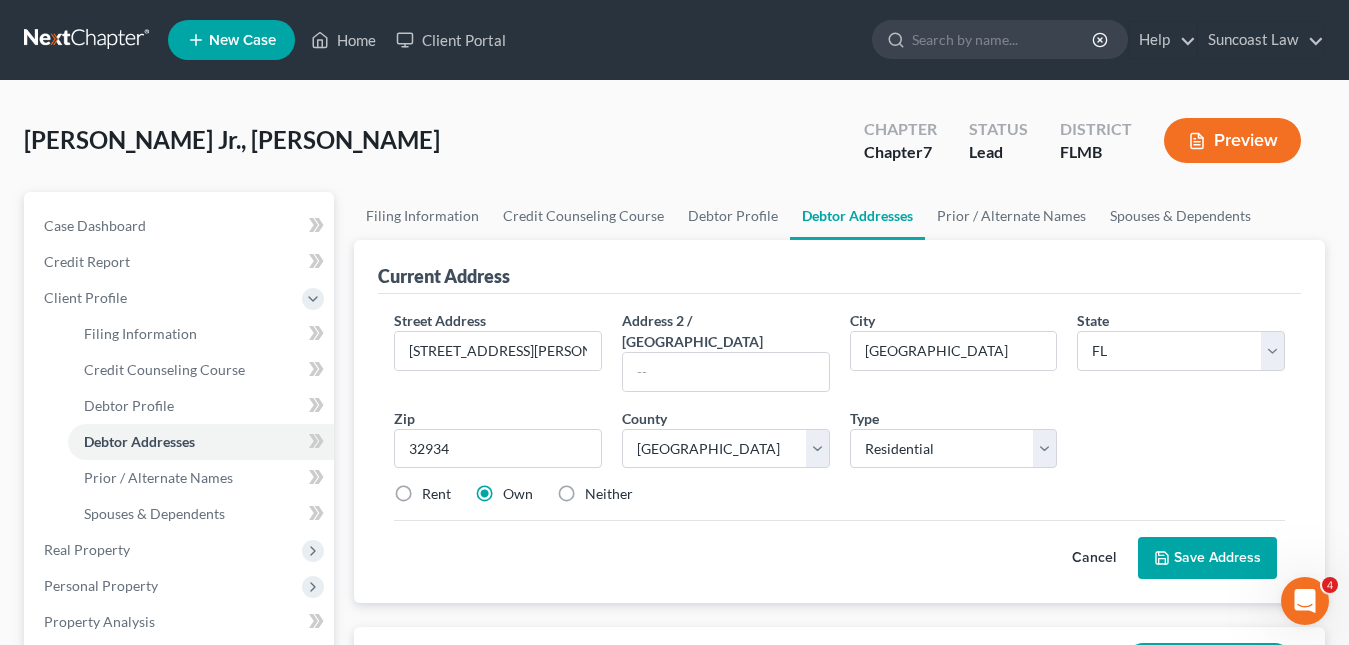 click on "Save Address" at bounding box center [1207, 558] 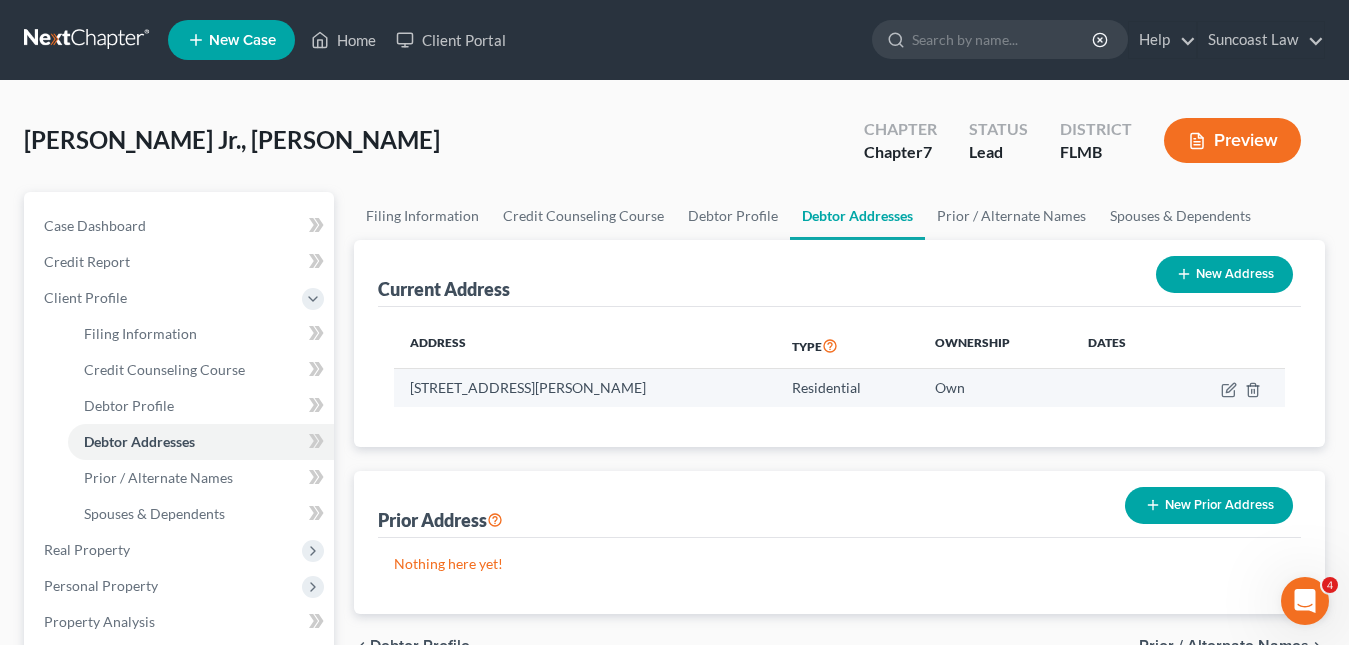 drag, startPoint x: 694, startPoint y: 381, endPoint x: 404, endPoint y: 394, distance: 290.29123 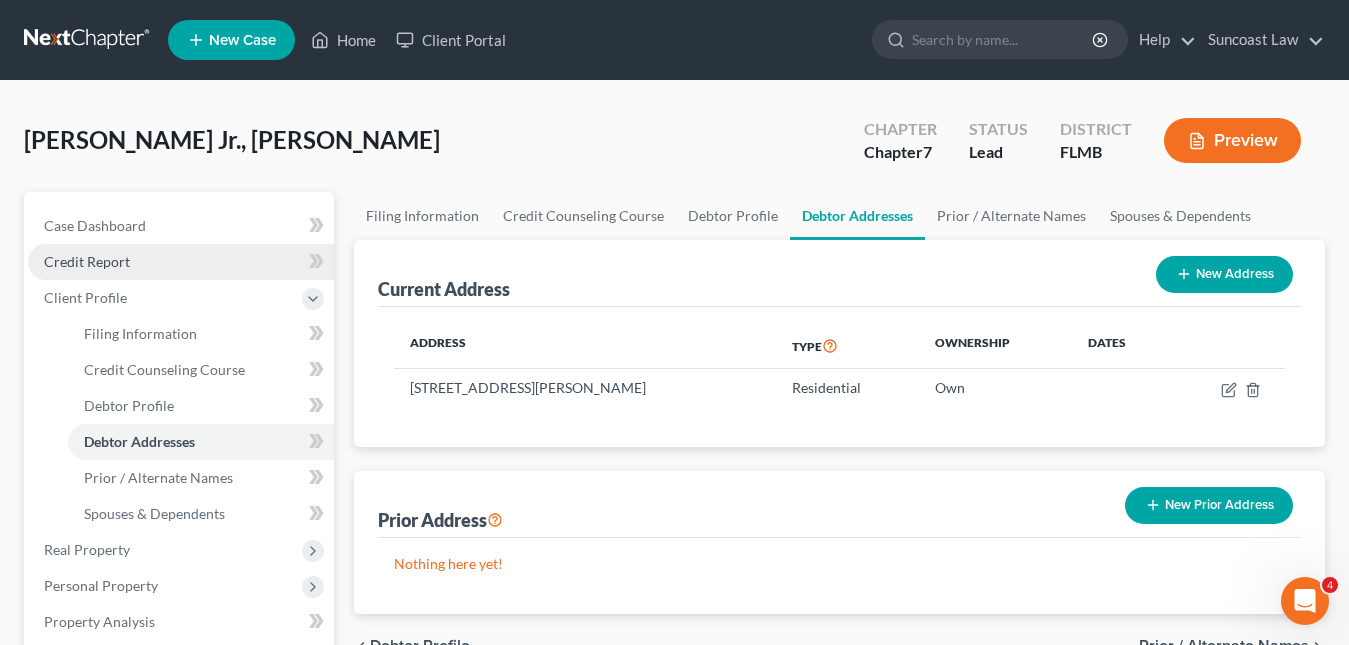 click on "Credit Report" at bounding box center (87, 261) 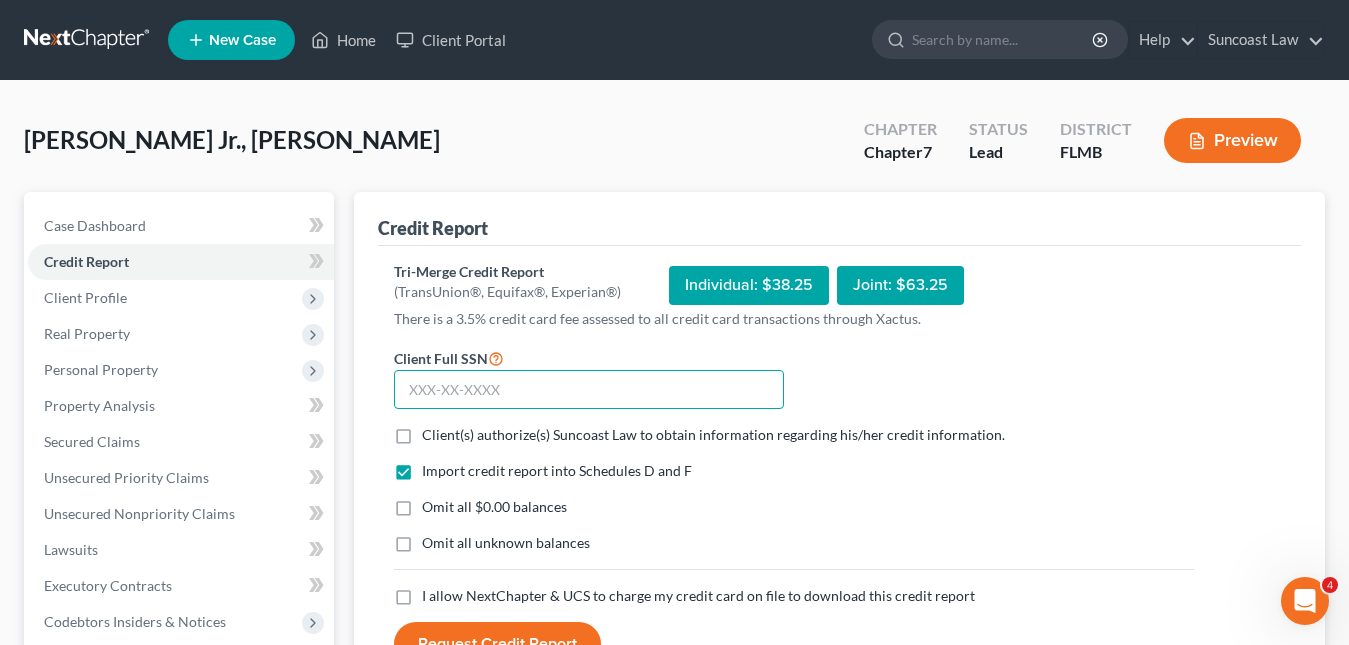 click at bounding box center [589, 390] 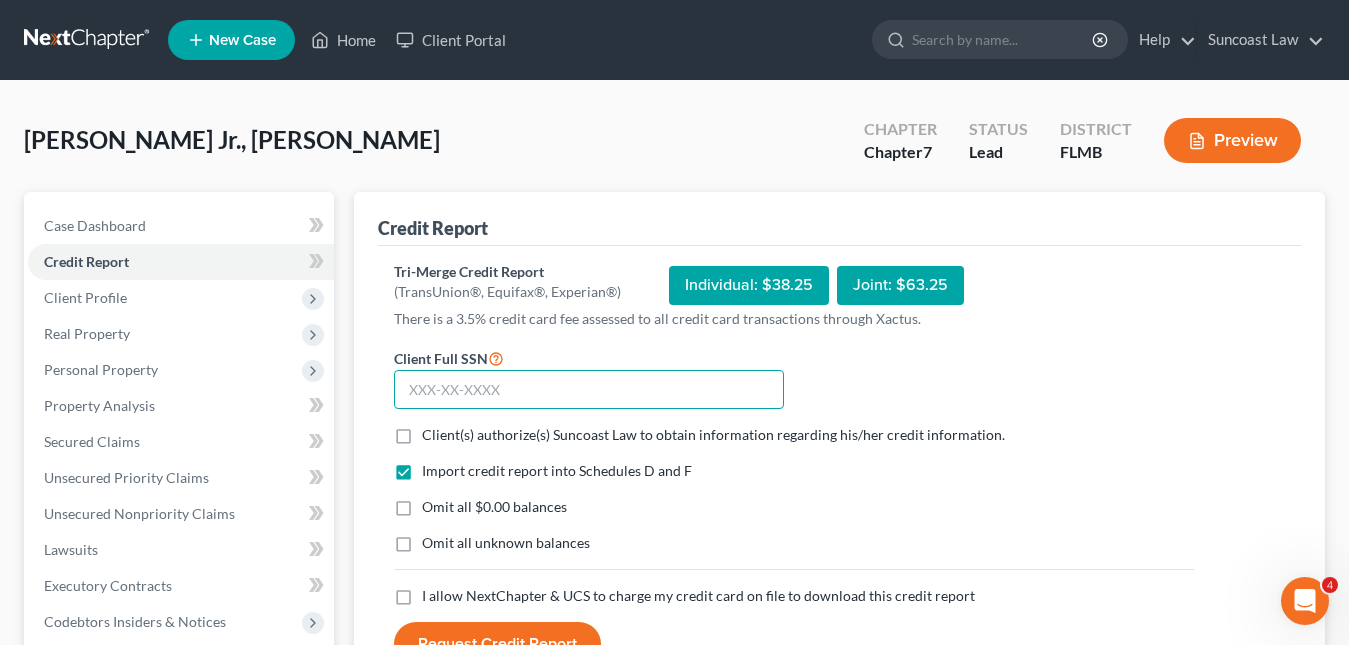 paste on "591-08-2694" 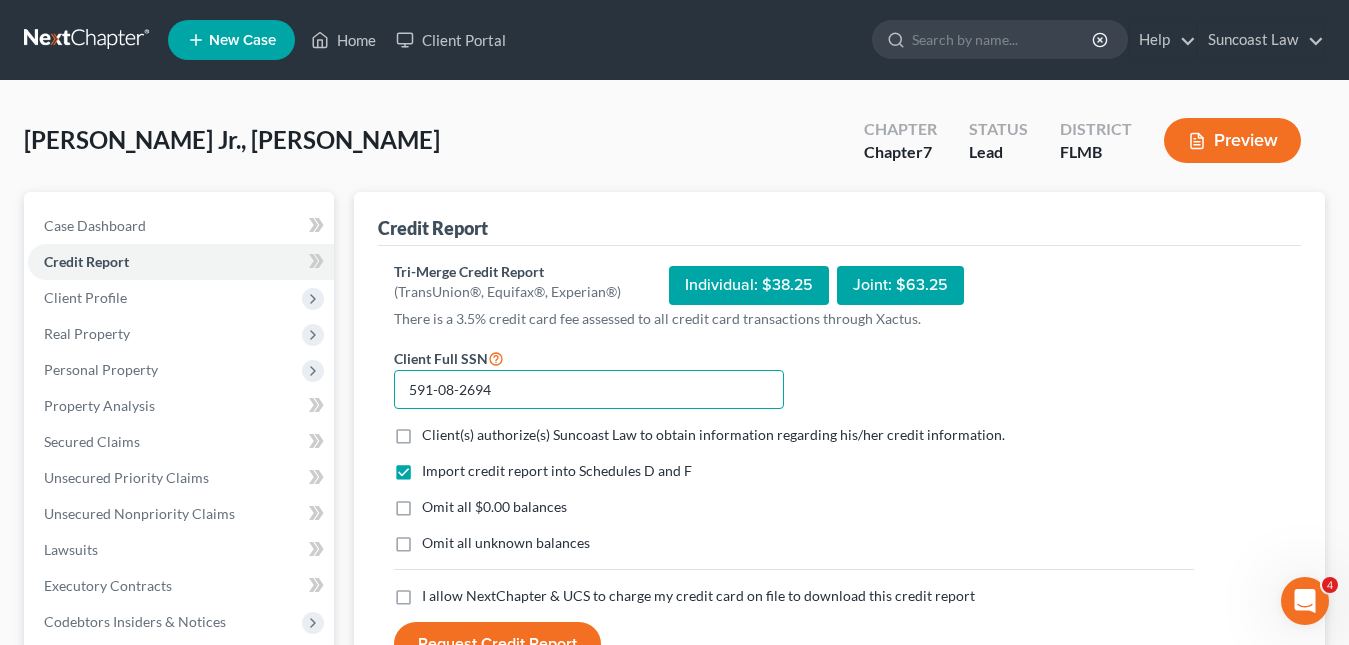 type on "591-08-2694" 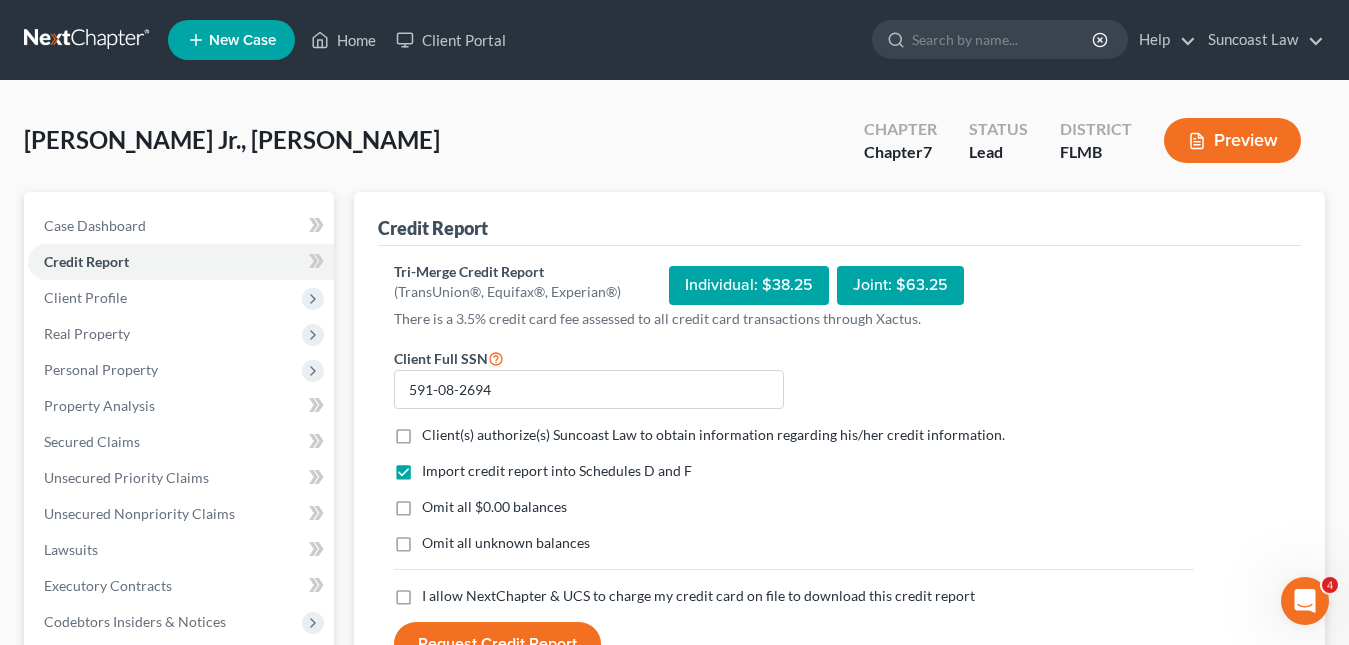 click on "Client(s) authorize(s) Suncoast Law to obtain information regarding his/her credit information.
*" at bounding box center [713, 435] 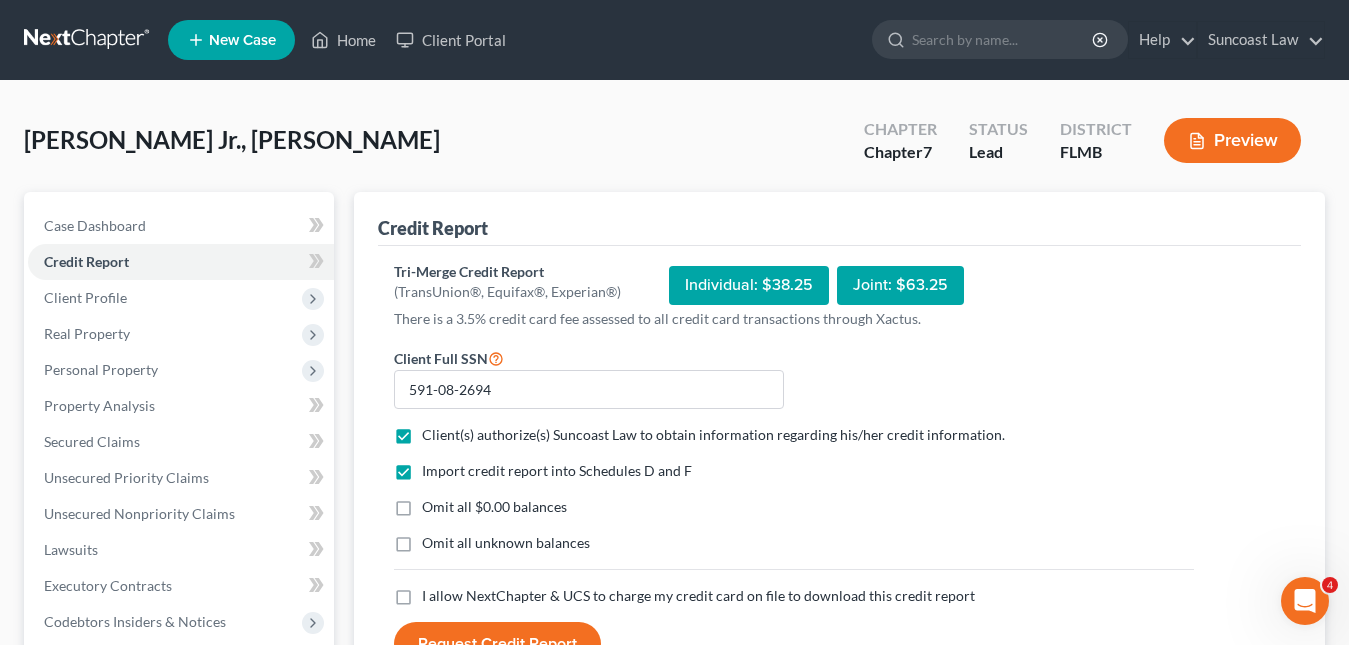 scroll, scrollTop: 200, scrollLeft: 0, axis: vertical 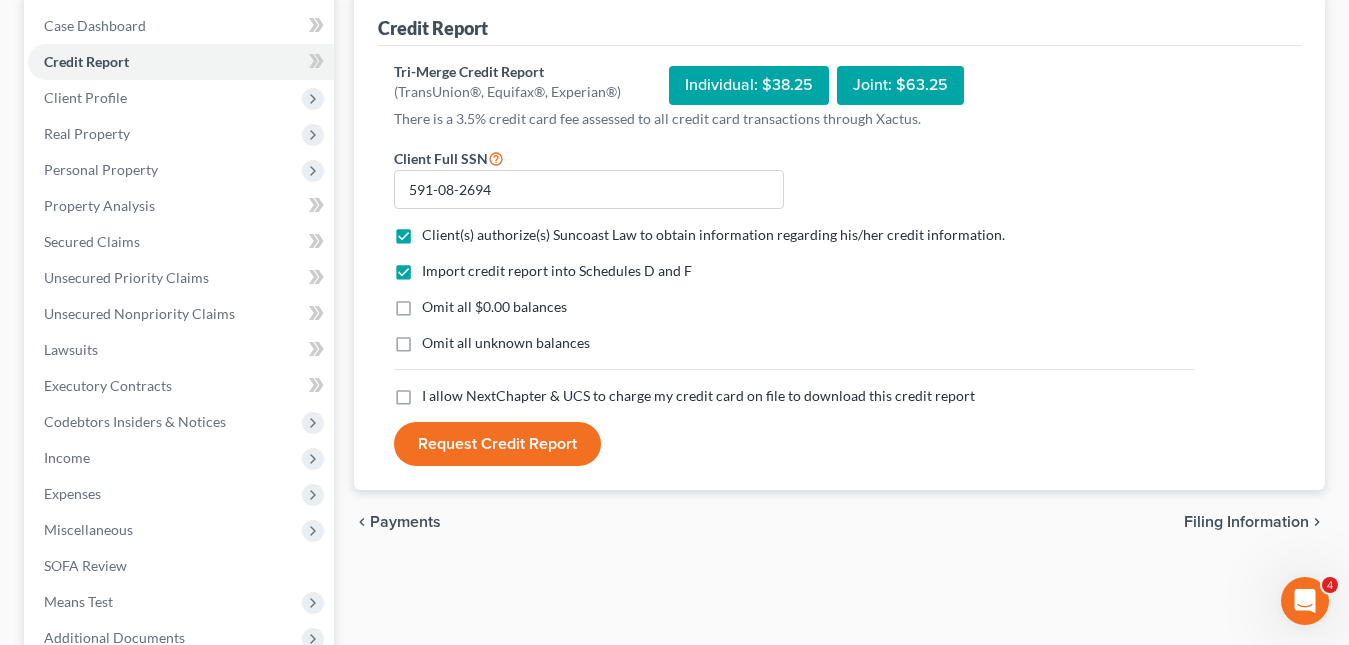 click on "I allow NextChapter & UCS to charge my credit card on file to download this credit report
*" at bounding box center (698, 396) 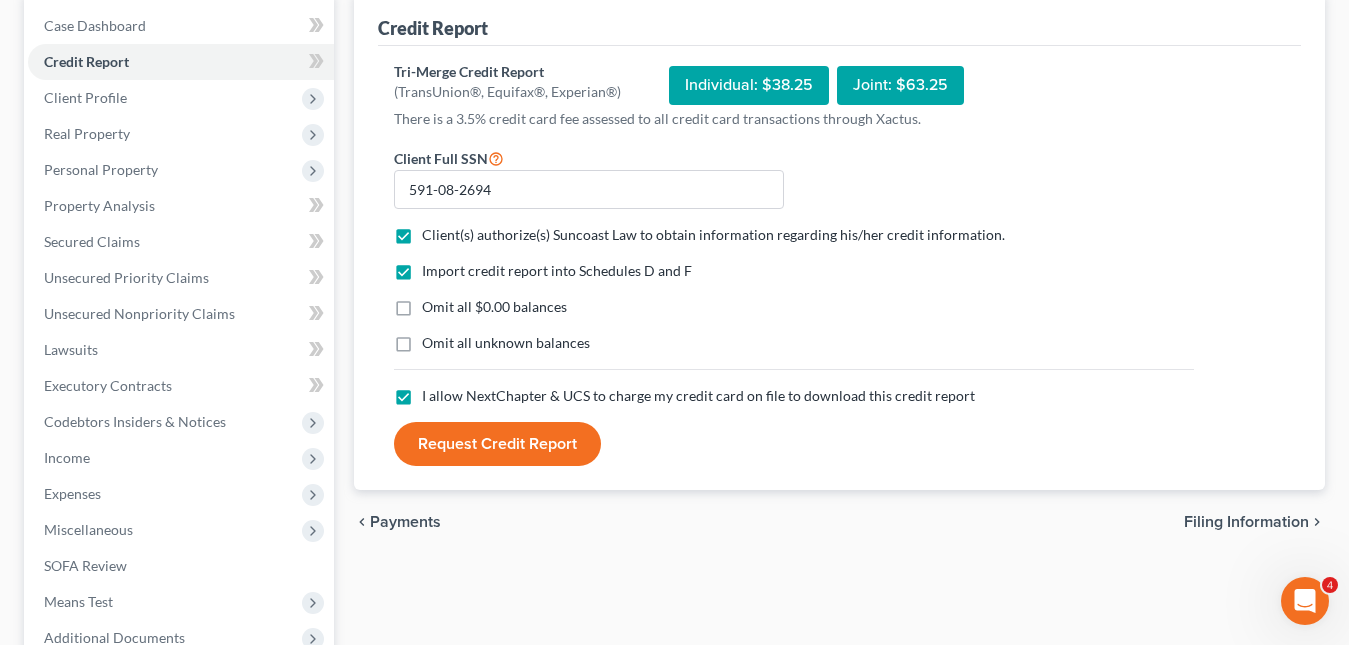 click on "Request Credit Report" at bounding box center (497, 444) 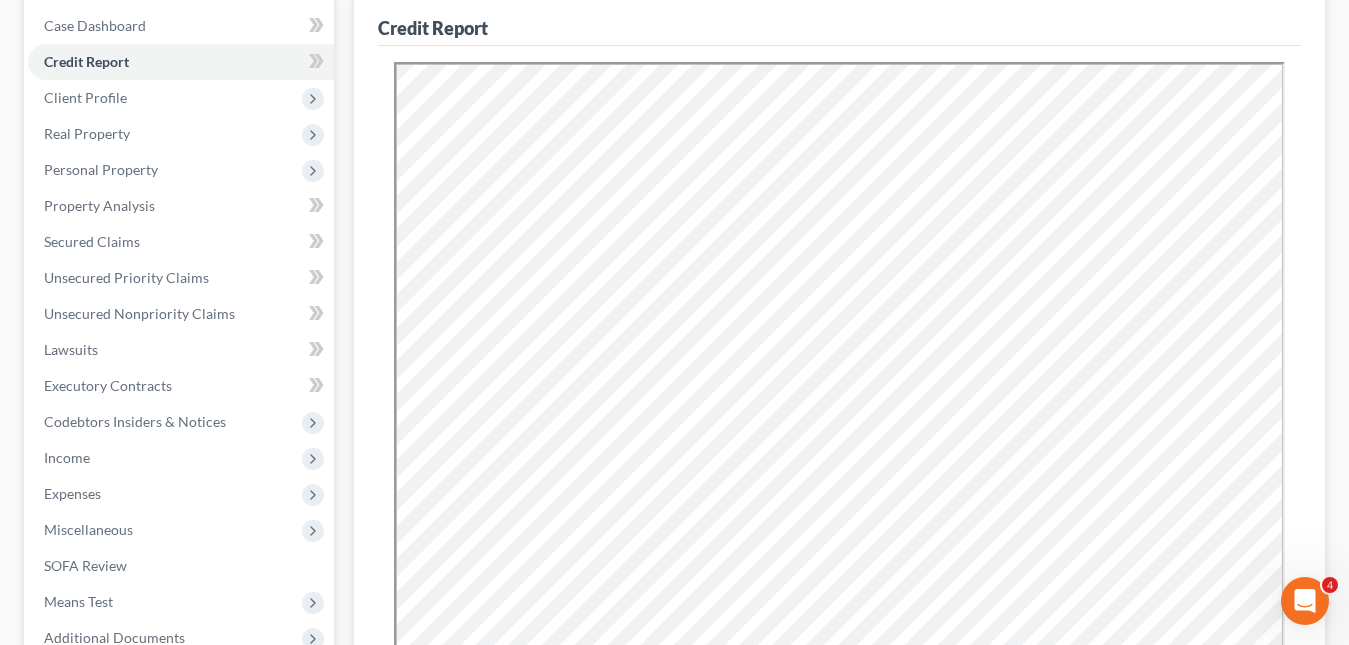 scroll, scrollTop: 0, scrollLeft: 0, axis: both 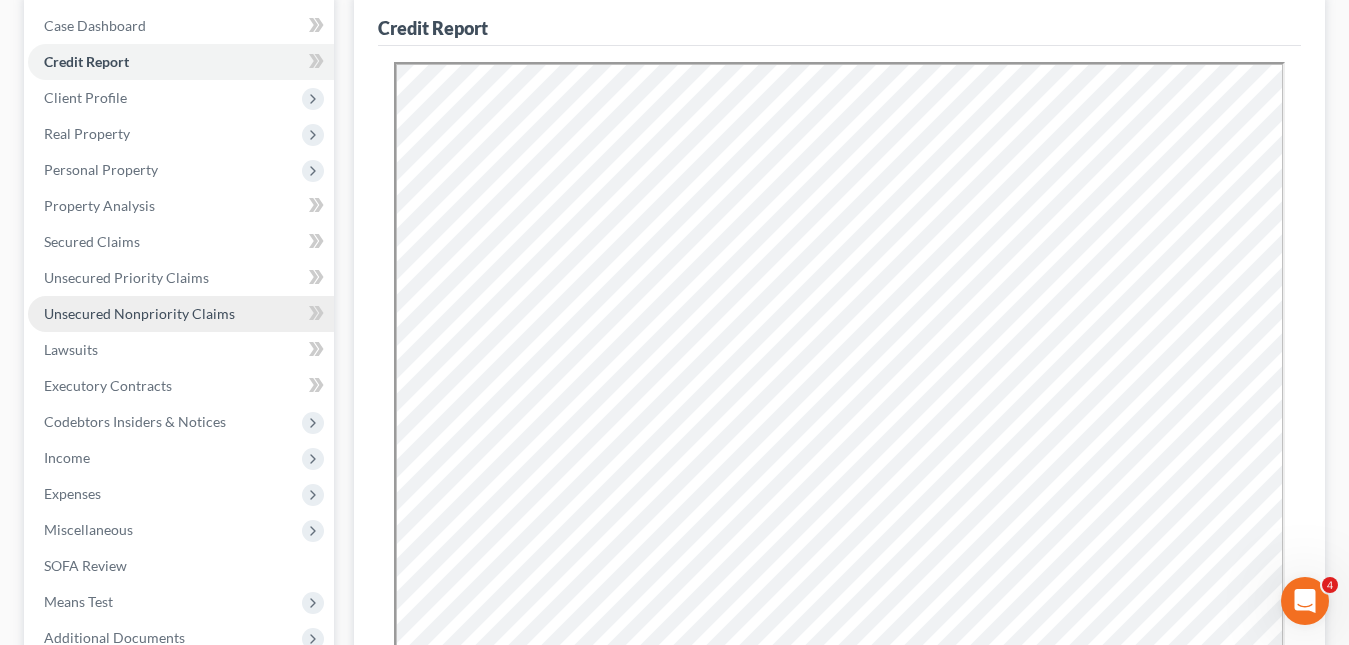 click on "Unsecured Nonpriority Claims" at bounding box center (139, 313) 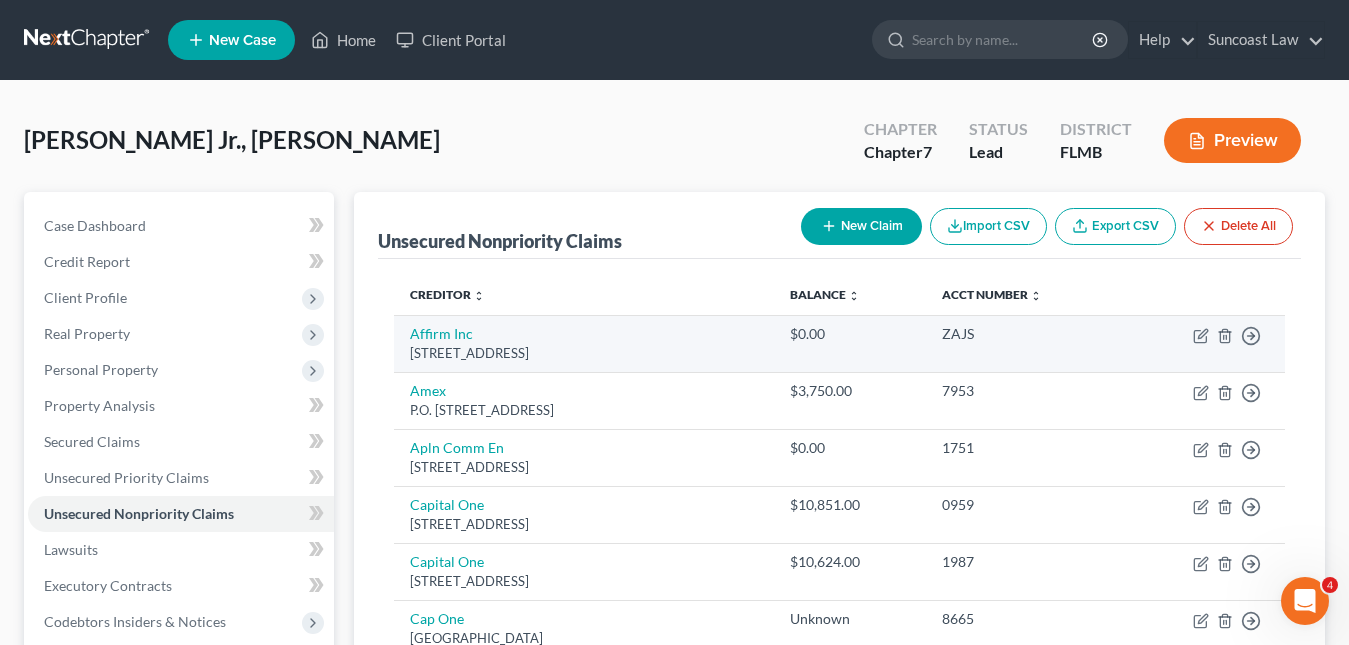 scroll, scrollTop: 100, scrollLeft: 0, axis: vertical 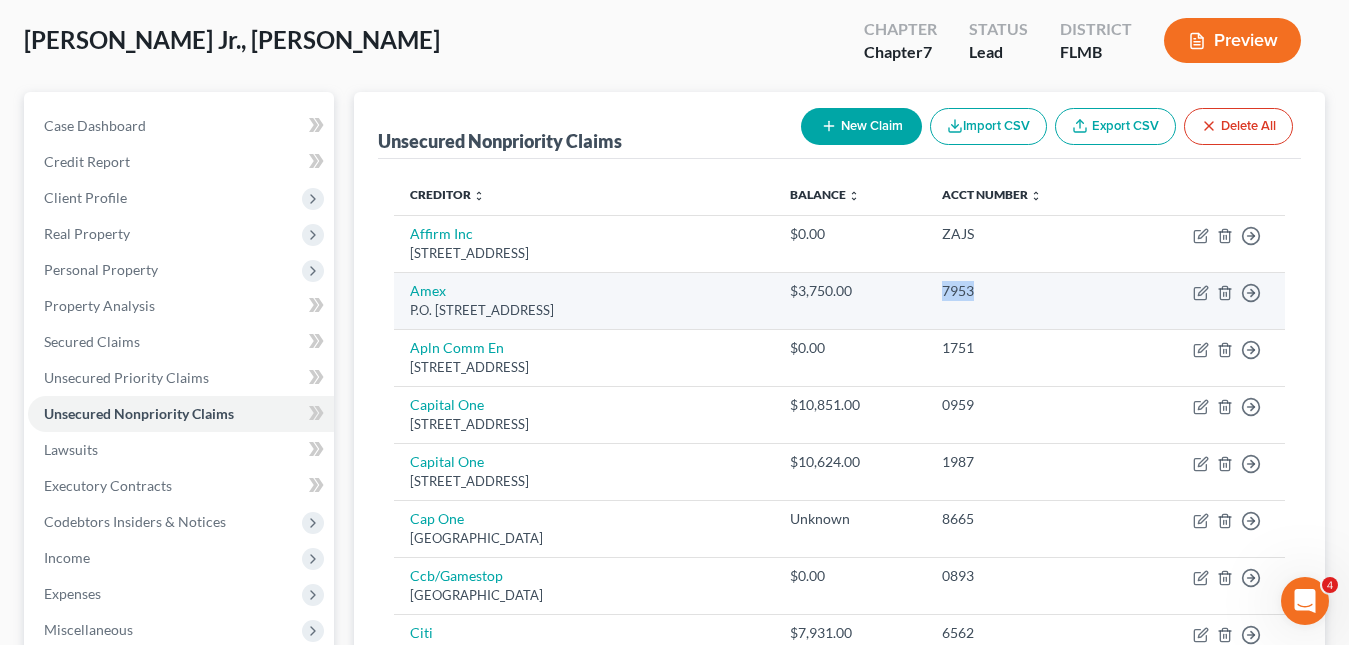 drag, startPoint x: 1016, startPoint y: 294, endPoint x: 965, endPoint y: 291, distance: 51.088158 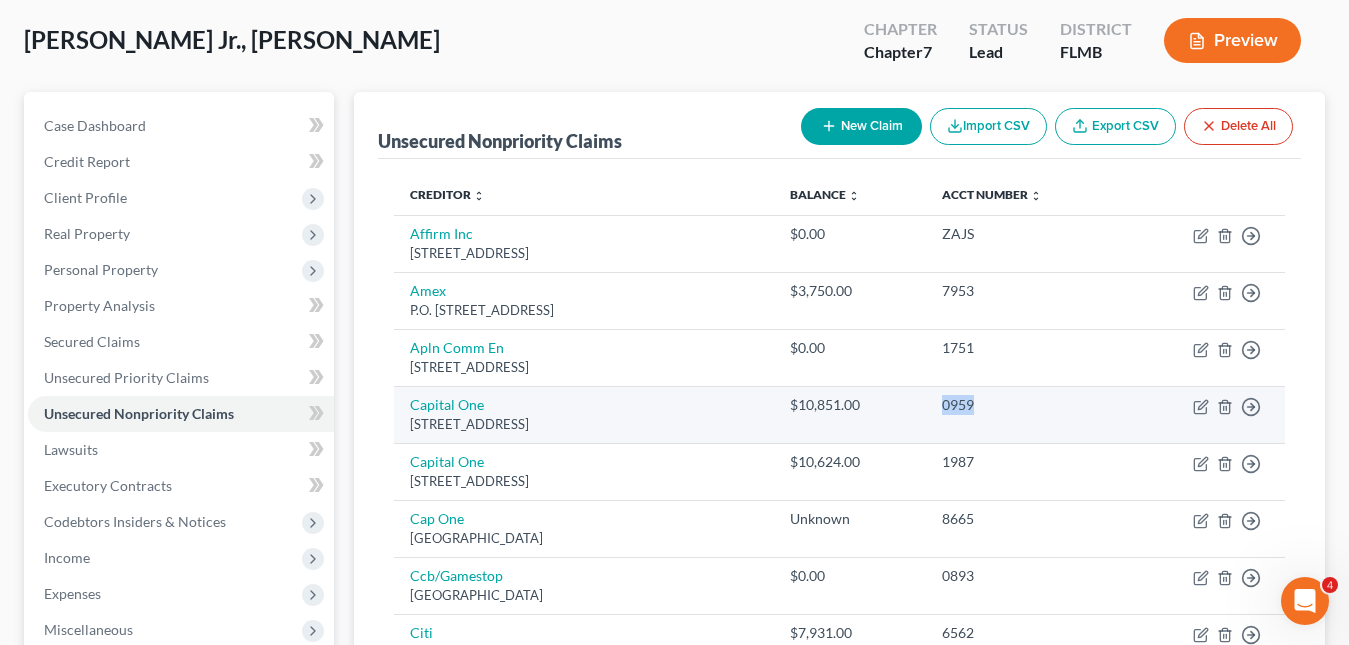 drag, startPoint x: 1001, startPoint y: 403, endPoint x: 963, endPoint y: 400, distance: 38.118237 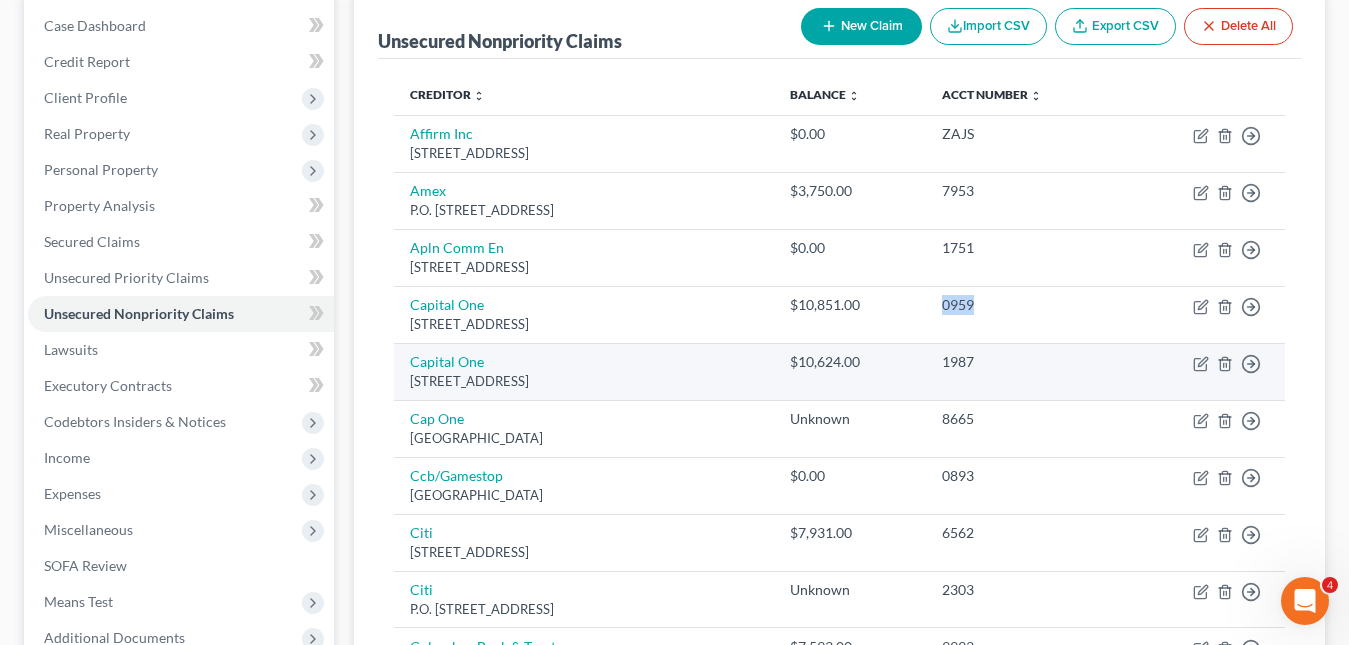scroll, scrollTop: 300, scrollLeft: 0, axis: vertical 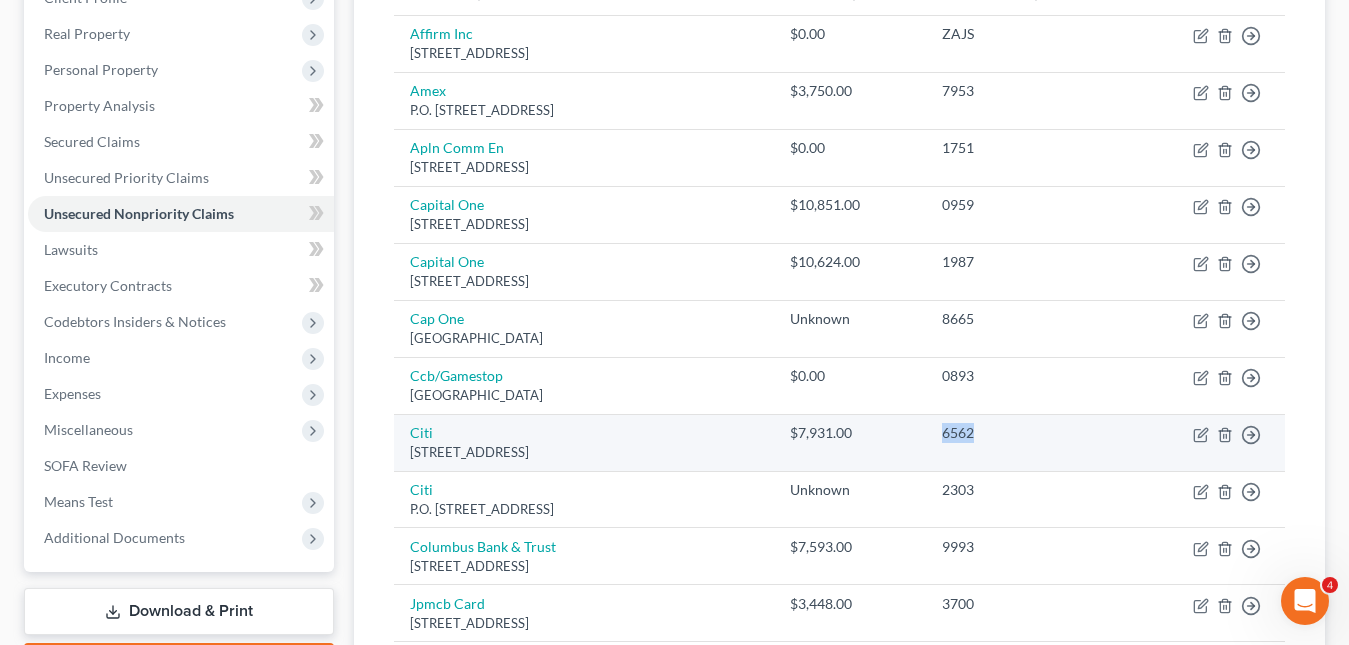 drag, startPoint x: 1023, startPoint y: 435, endPoint x: 957, endPoint y: 433, distance: 66.0303 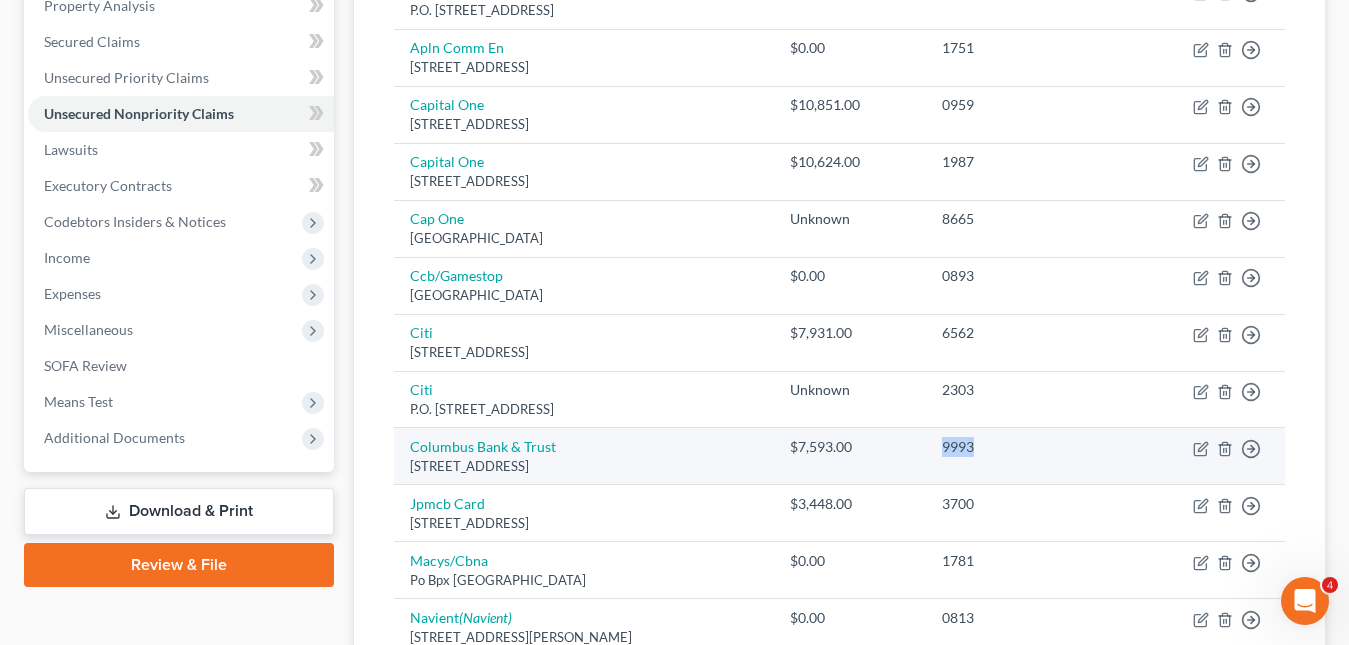 drag, startPoint x: 998, startPoint y: 447, endPoint x: 958, endPoint y: 446, distance: 40.012497 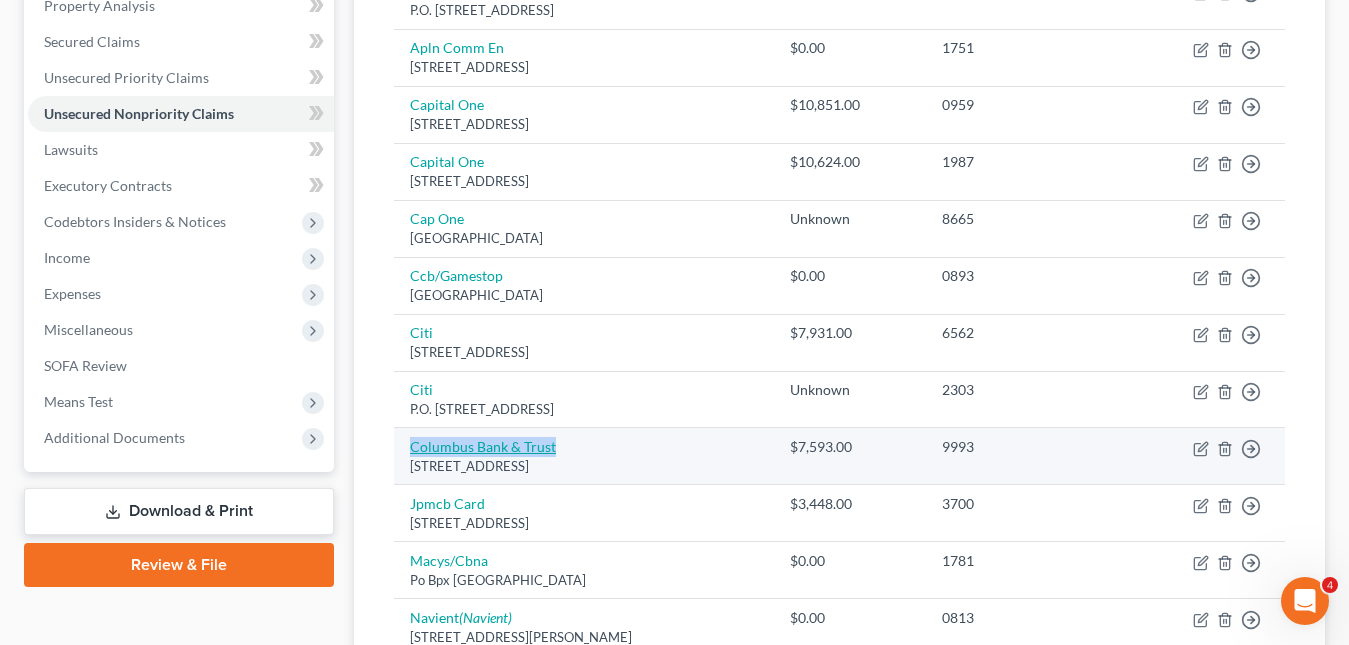 drag, startPoint x: 558, startPoint y: 450, endPoint x: 411, endPoint y: 441, distance: 147.27525 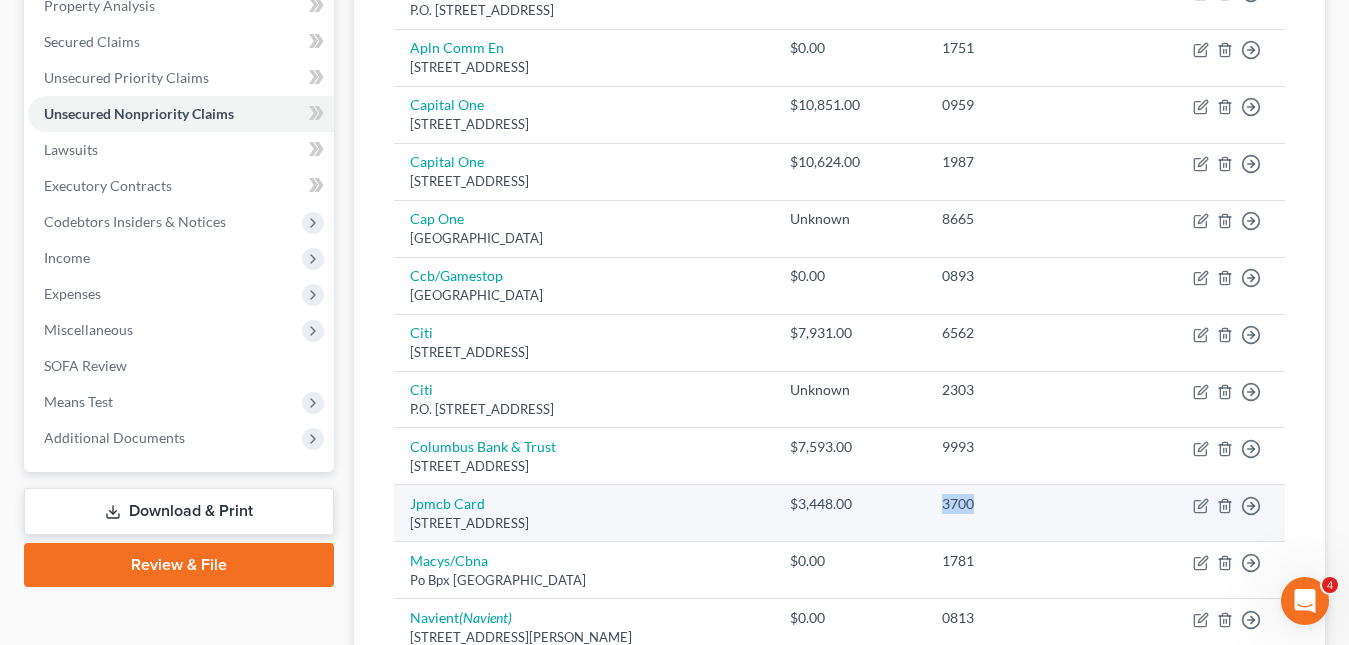 drag, startPoint x: 1000, startPoint y: 506, endPoint x: 962, endPoint y: 506, distance: 38 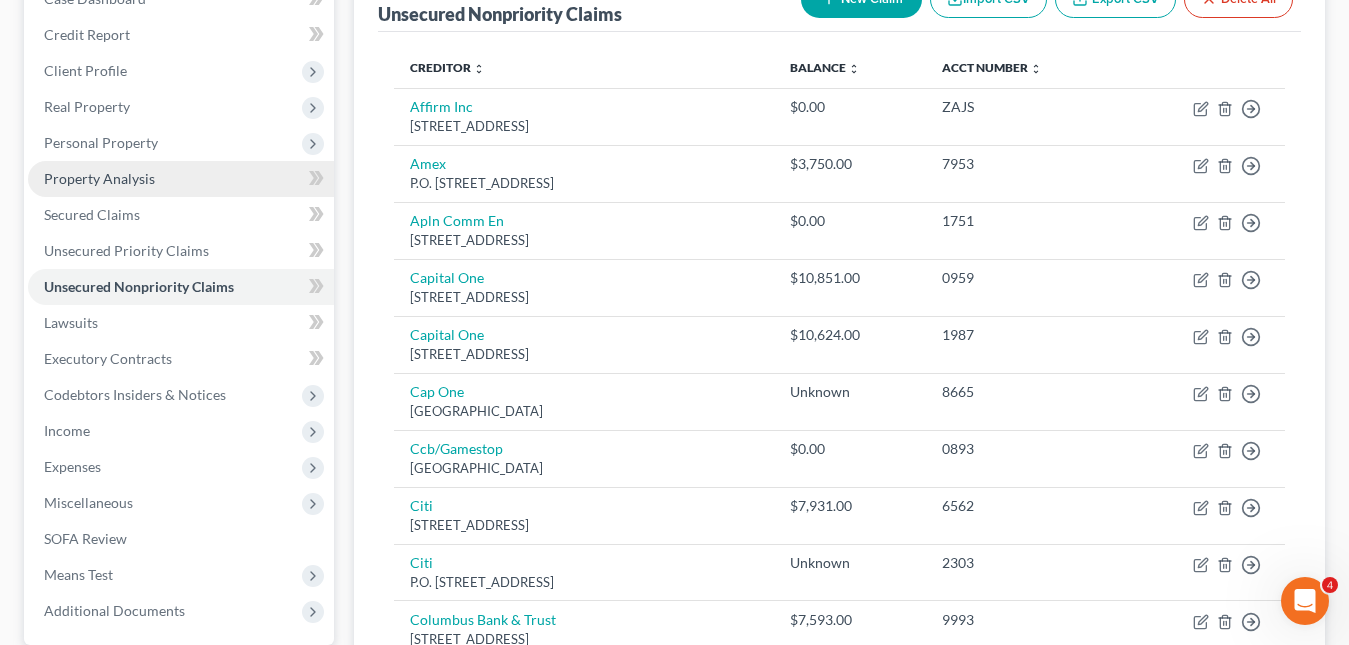 scroll, scrollTop: 0, scrollLeft: 0, axis: both 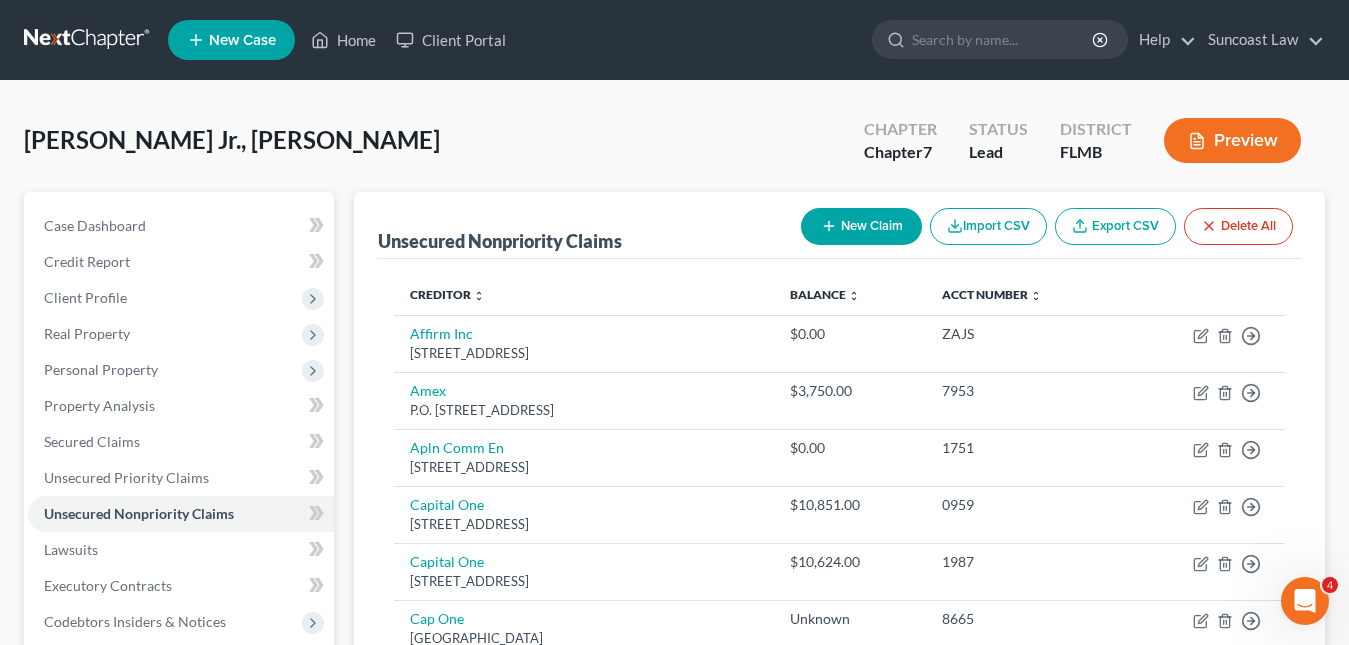 click on "New Case" at bounding box center [242, 40] 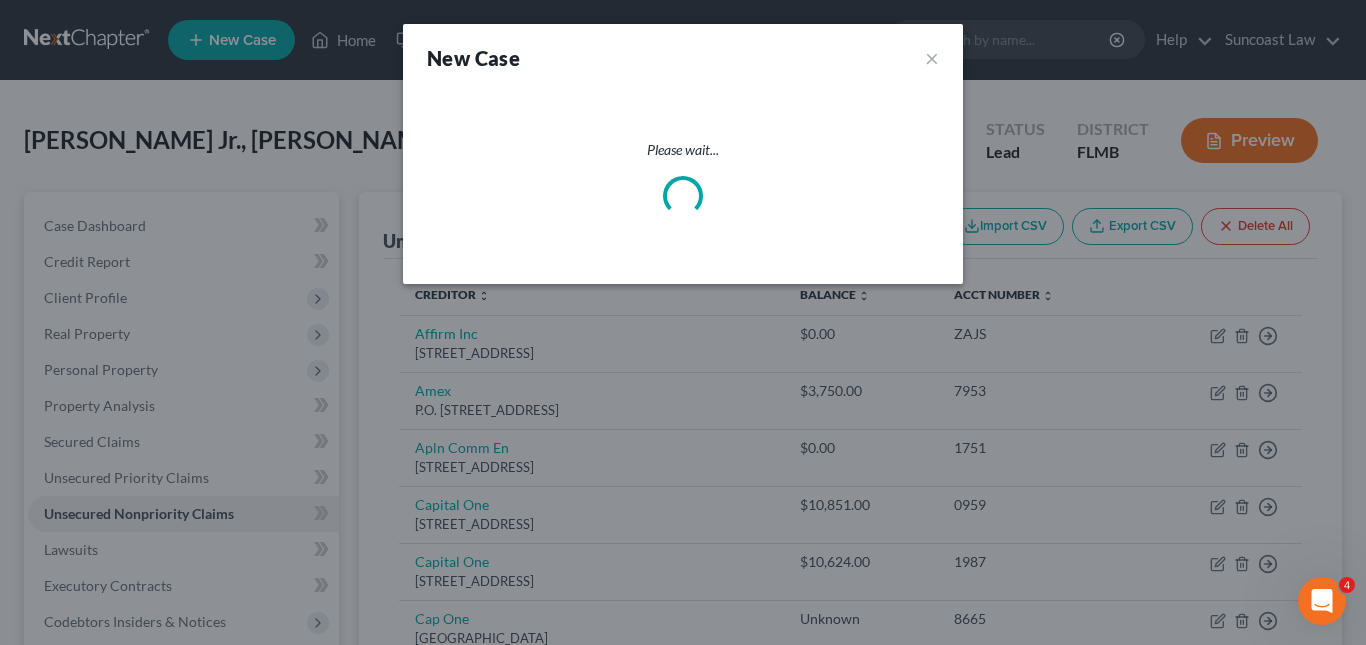 select on "15" 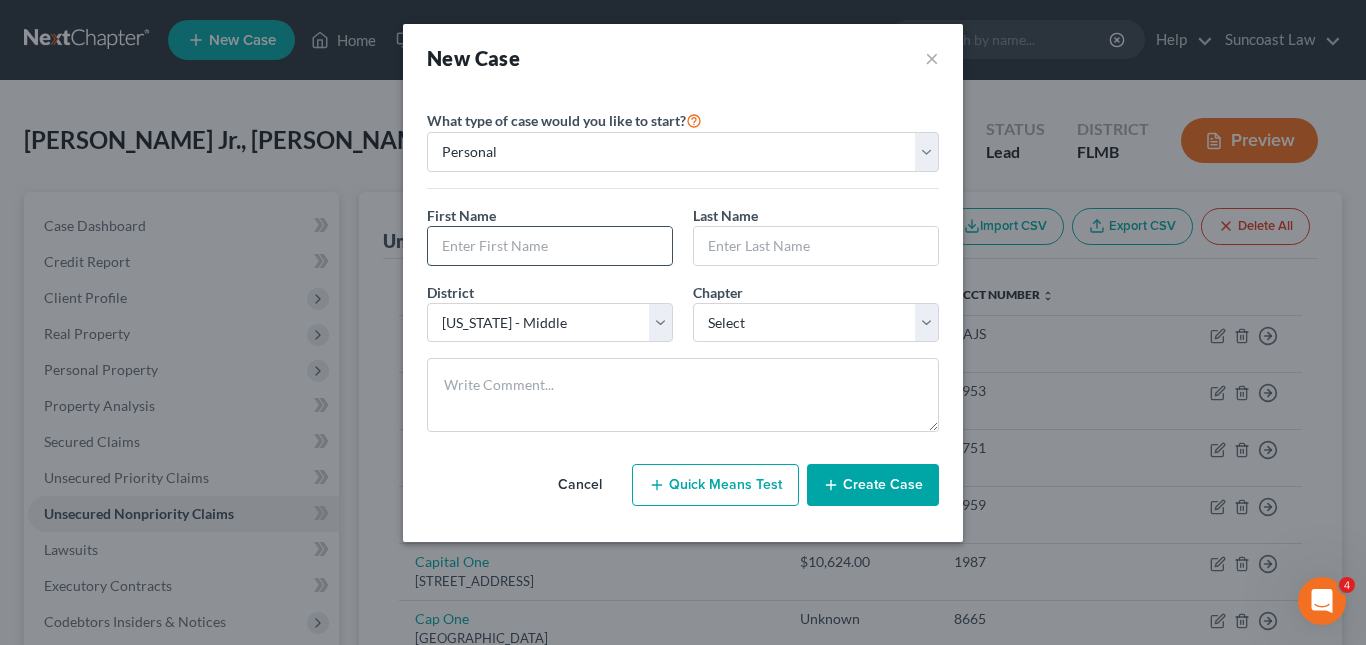 click at bounding box center [550, 246] 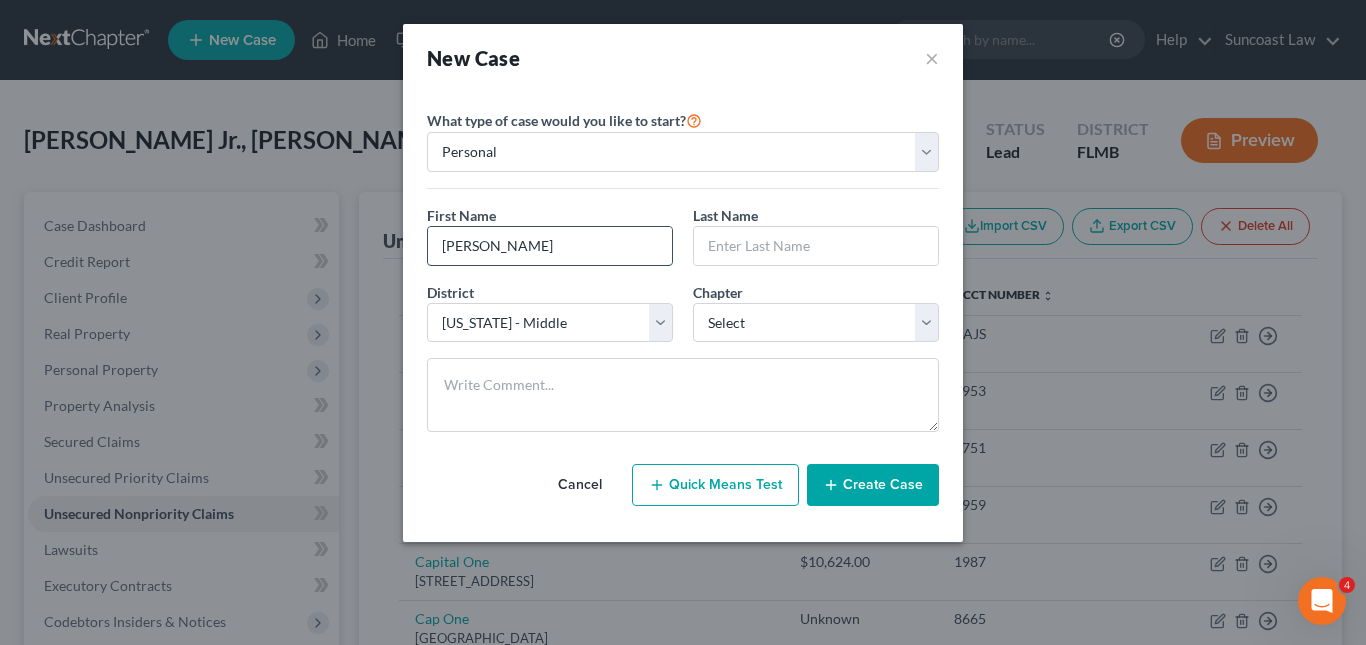 type on "[PERSON_NAME]" 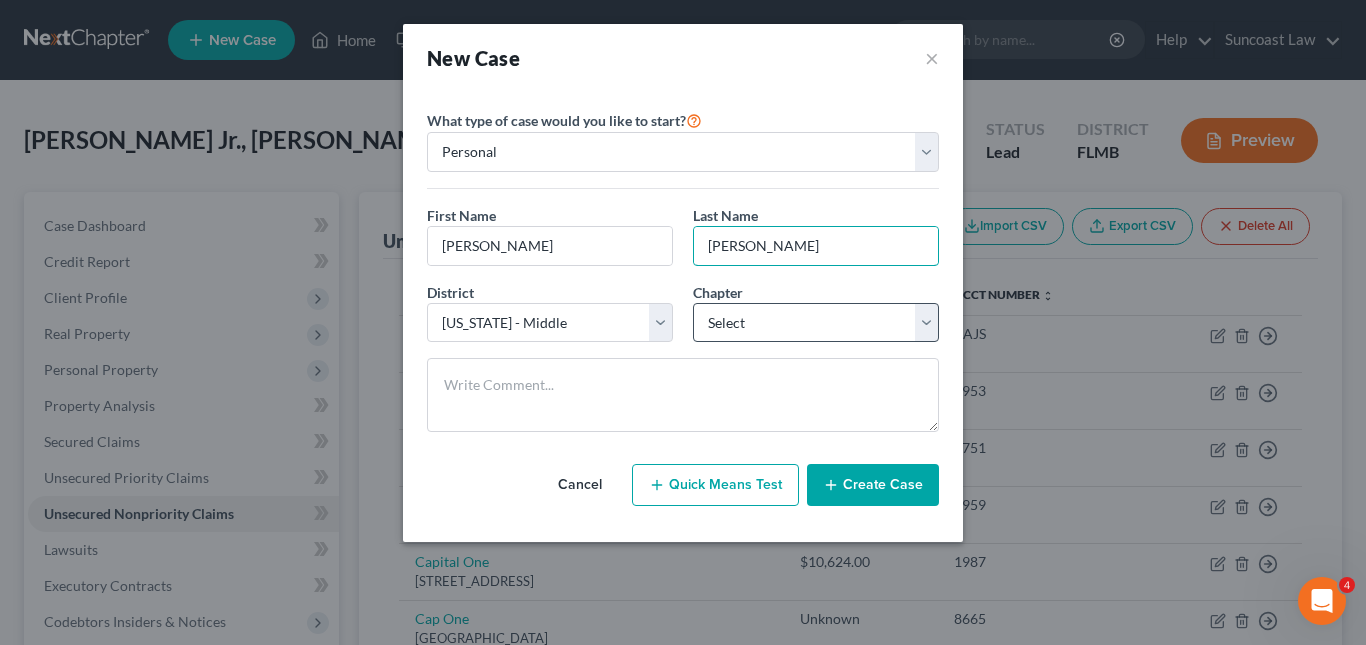 type on "[PERSON_NAME]" 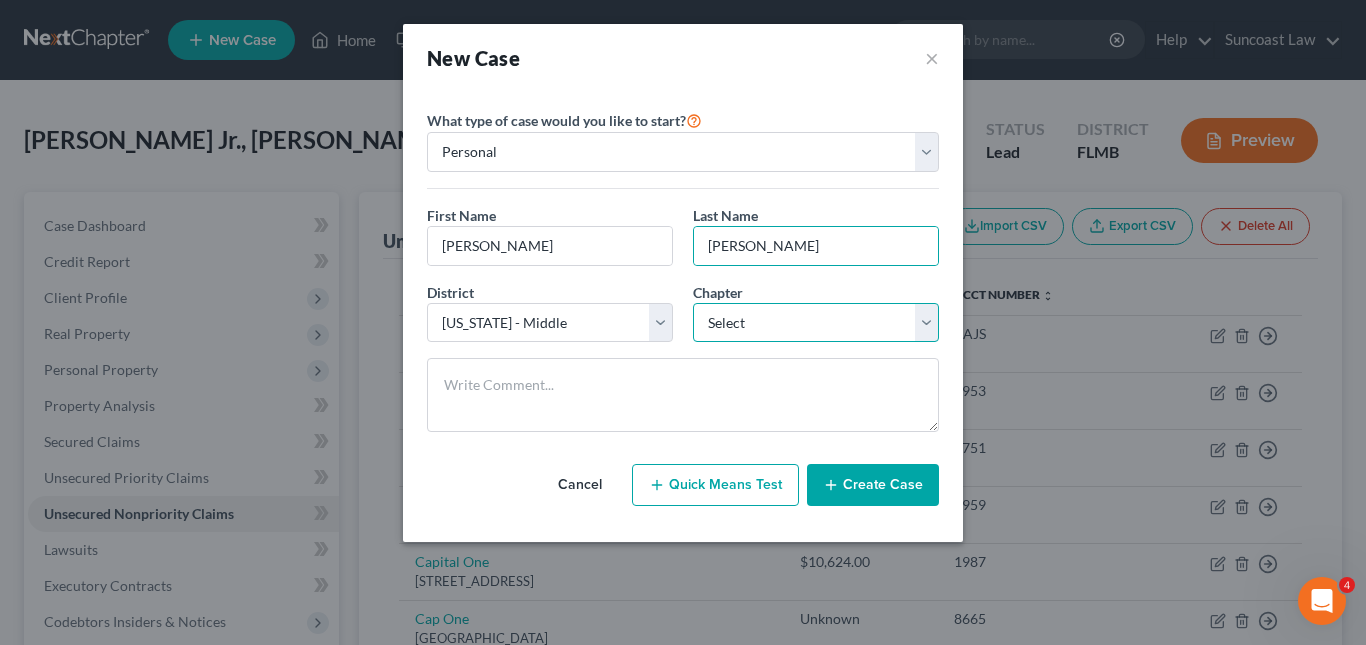 click on "Select 7 11 12 13" at bounding box center (816, 323) 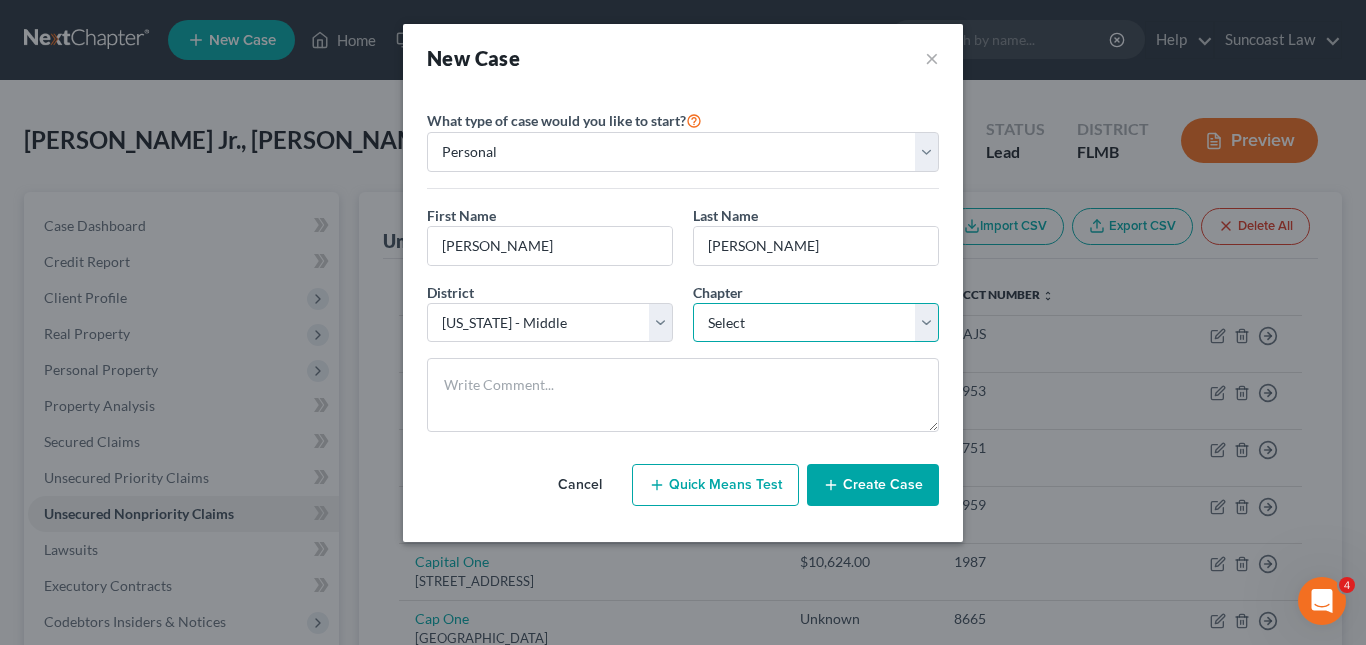 select on "0" 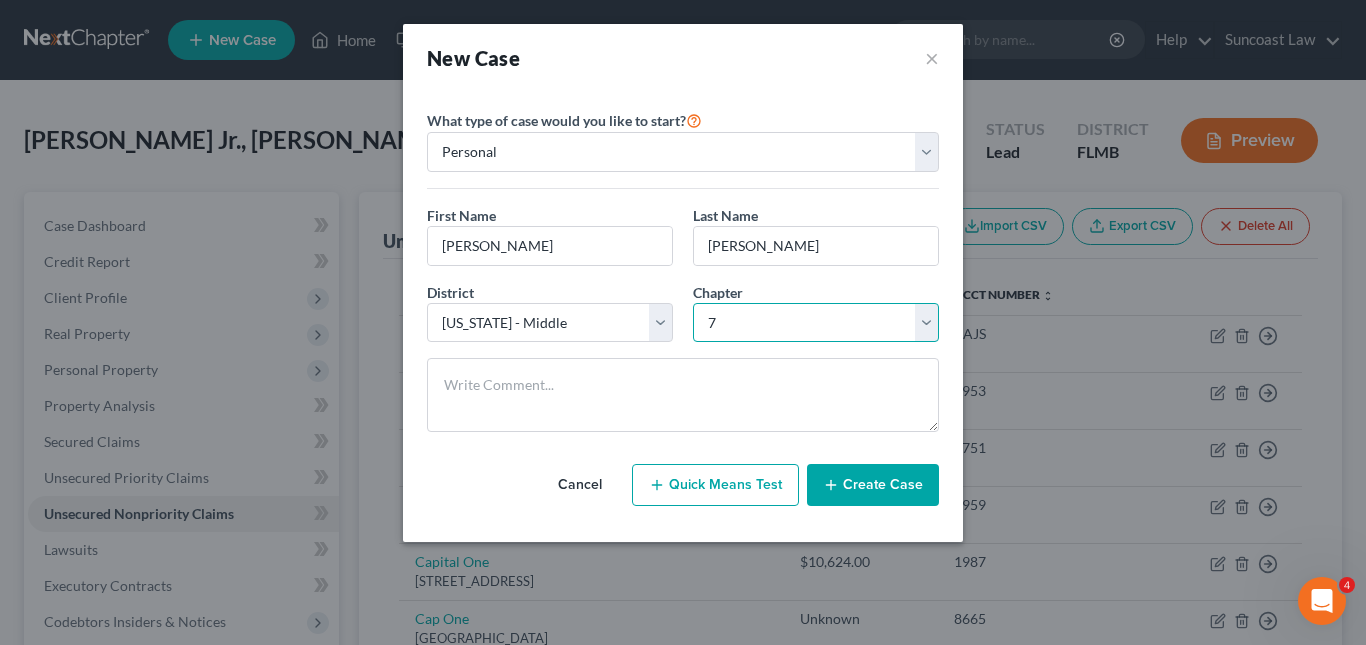 click on "Select 7 11 12 13" at bounding box center (816, 323) 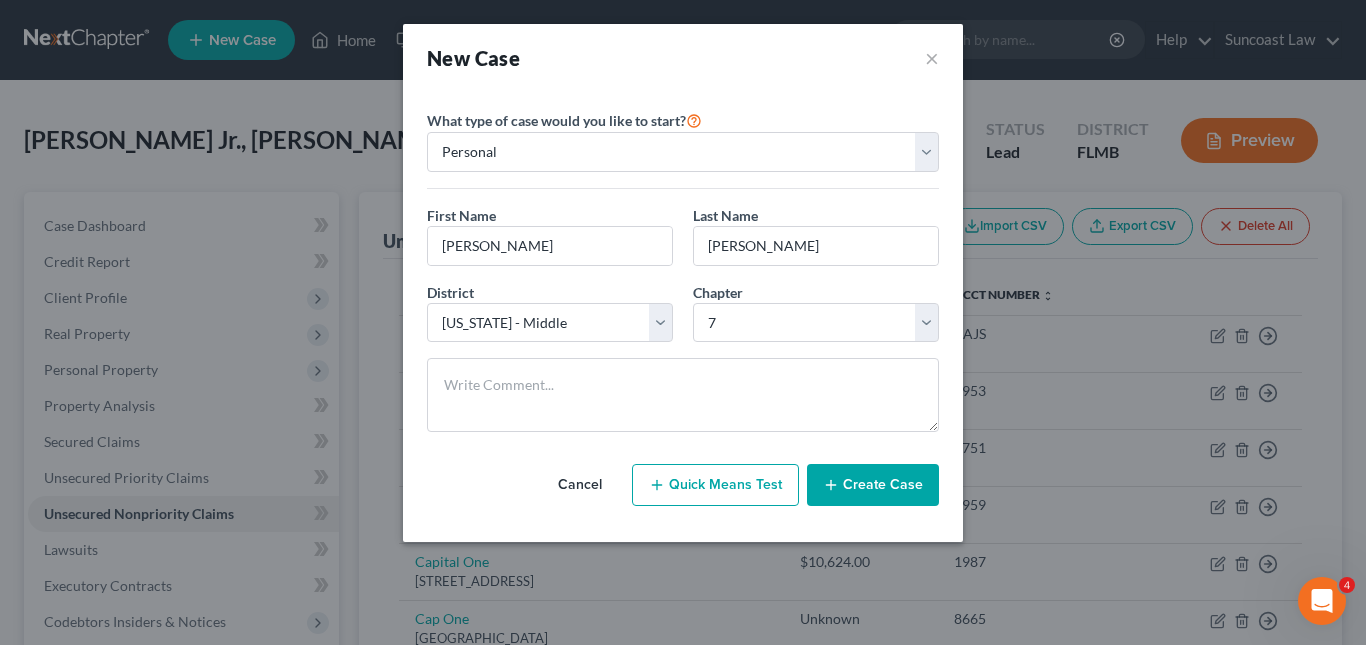 click on "Create Case" at bounding box center [873, 485] 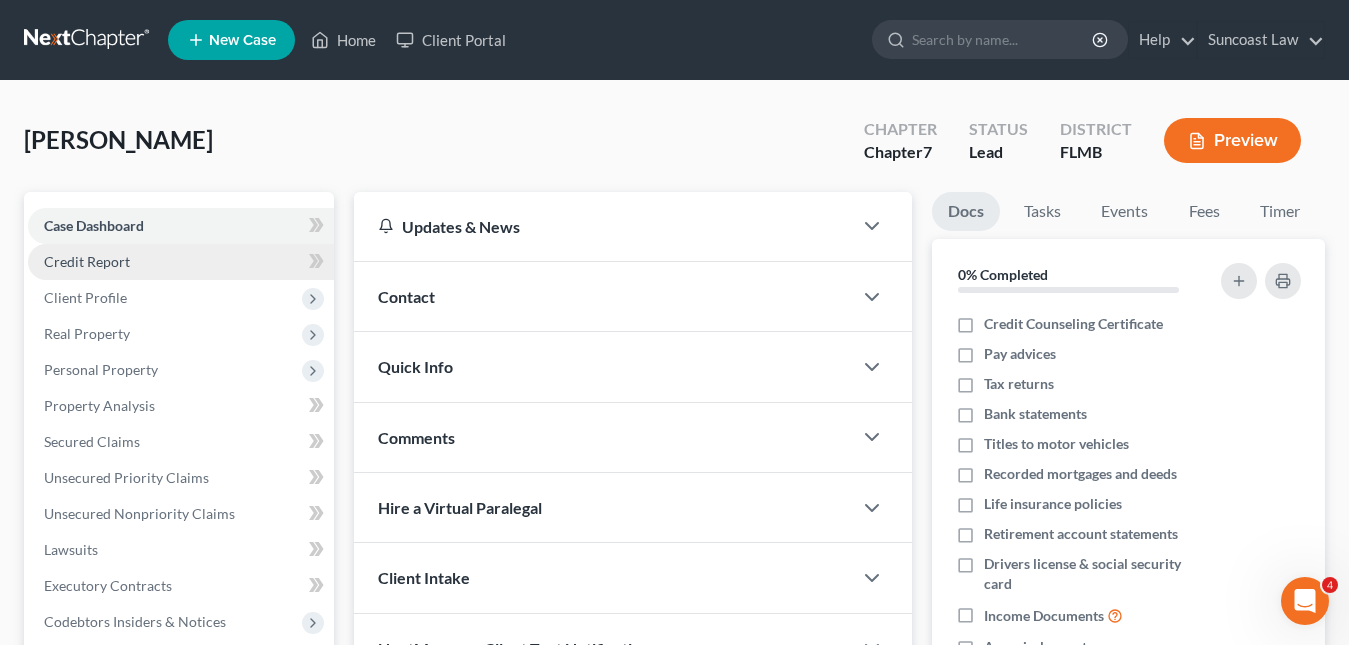 click on "Credit Report" at bounding box center (87, 261) 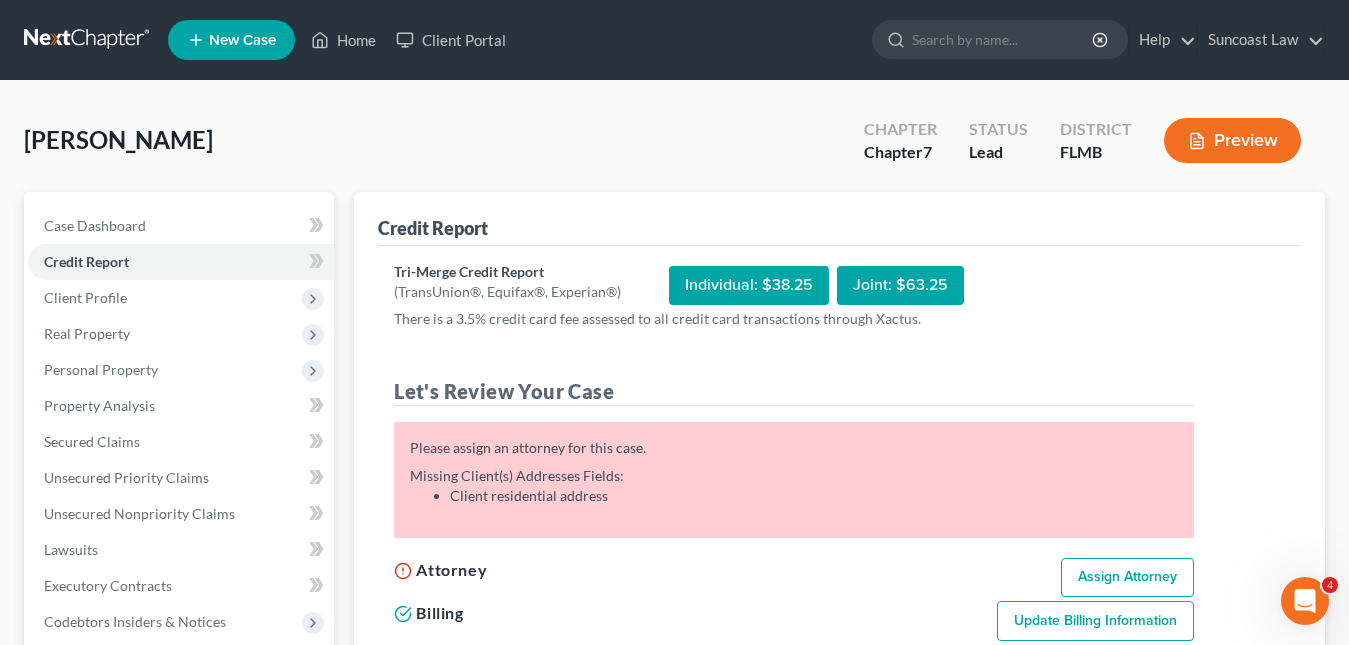 click on "Assign Attorney" at bounding box center (1127, 578) 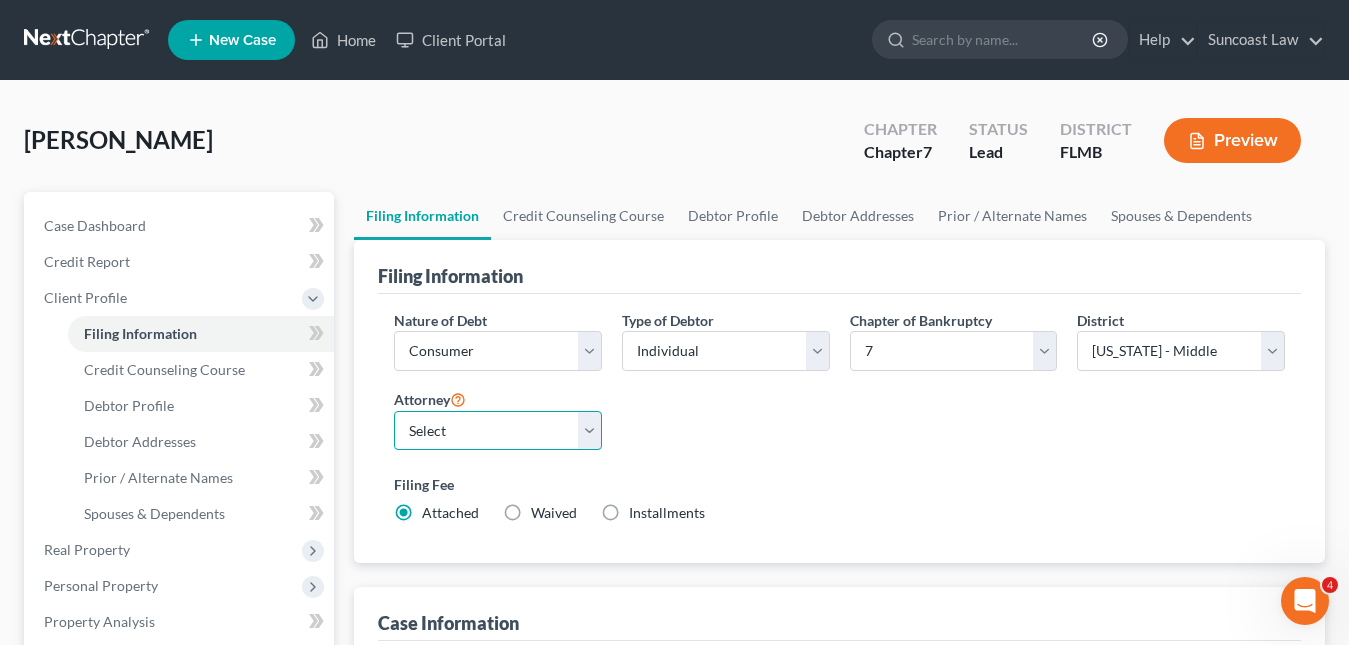 click on "Select [PERSON_NAME] - FLMB [PERSON_NAME] - FLMB" at bounding box center [498, 431] 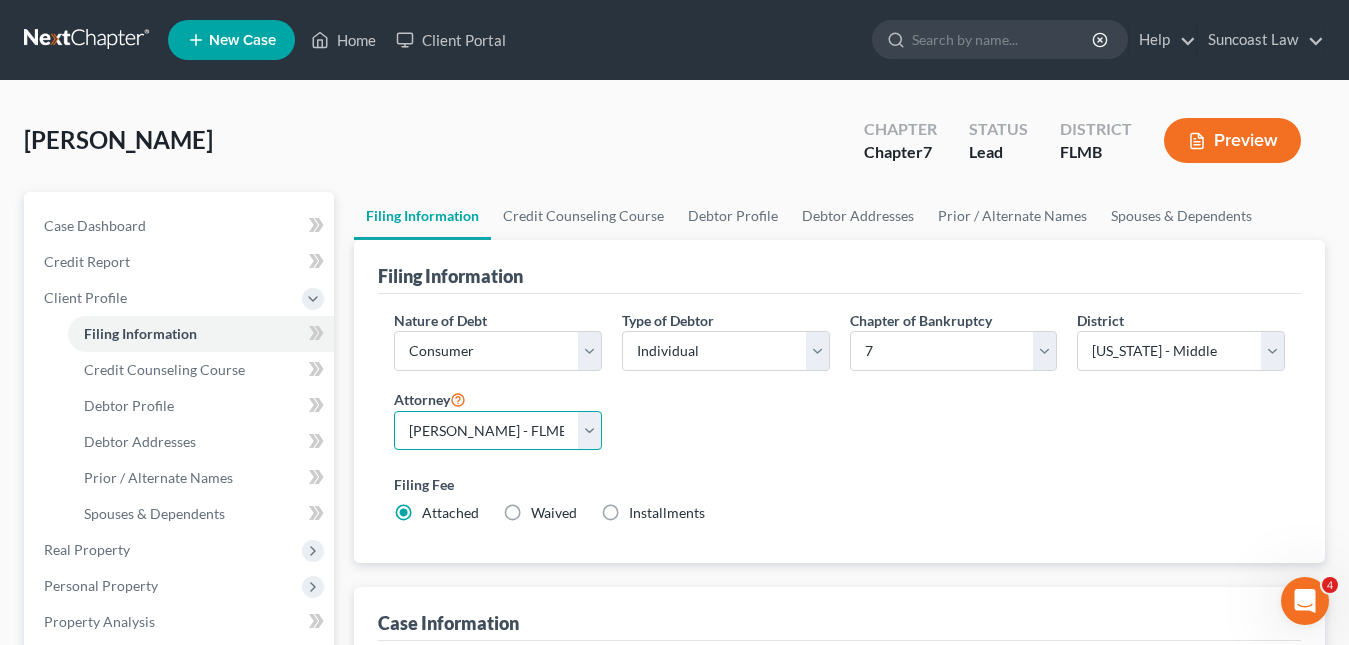 click on "Select [PERSON_NAME] - FLMB [PERSON_NAME] - FLMB" at bounding box center [498, 431] 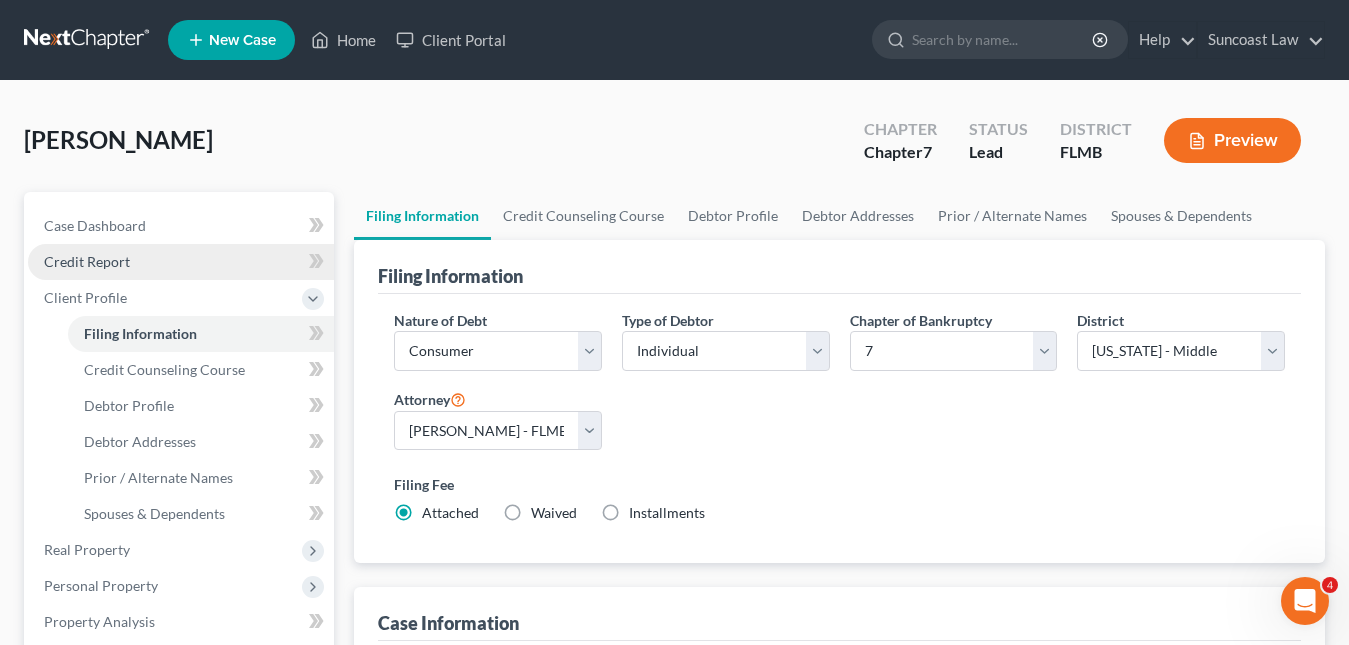 click on "Credit Report" at bounding box center (87, 261) 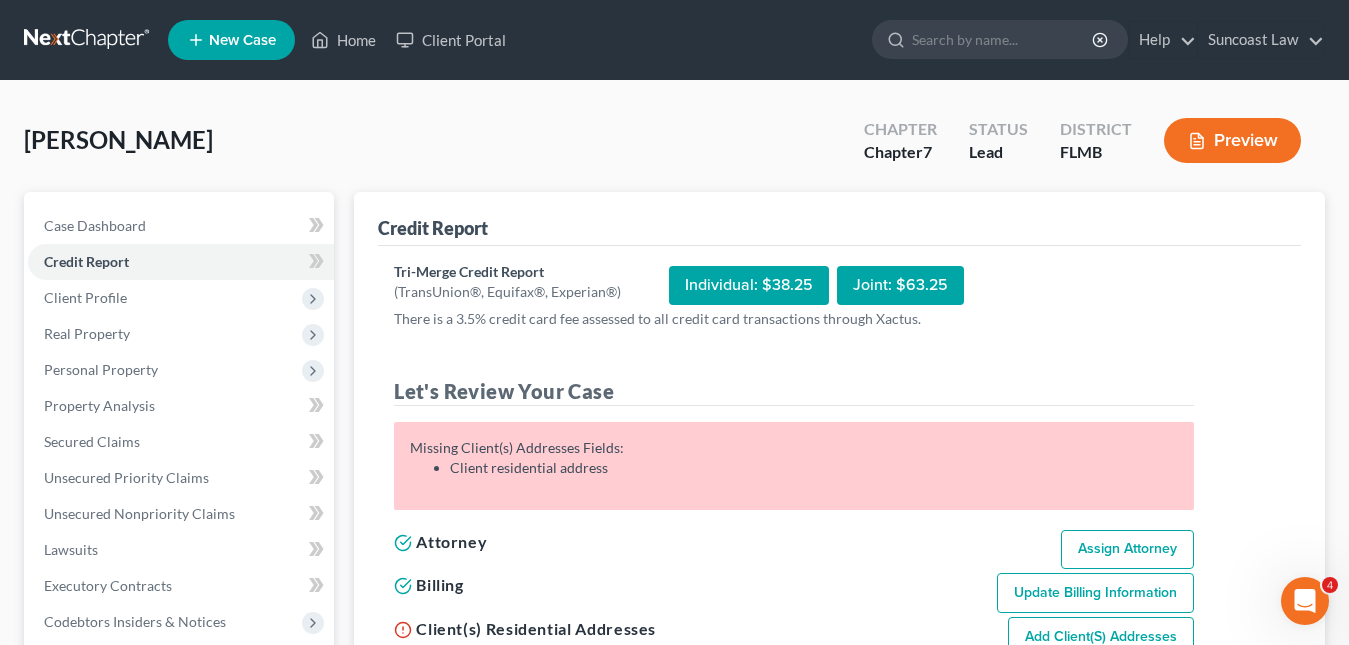 click on "Assign Attorney" at bounding box center [1127, 550] 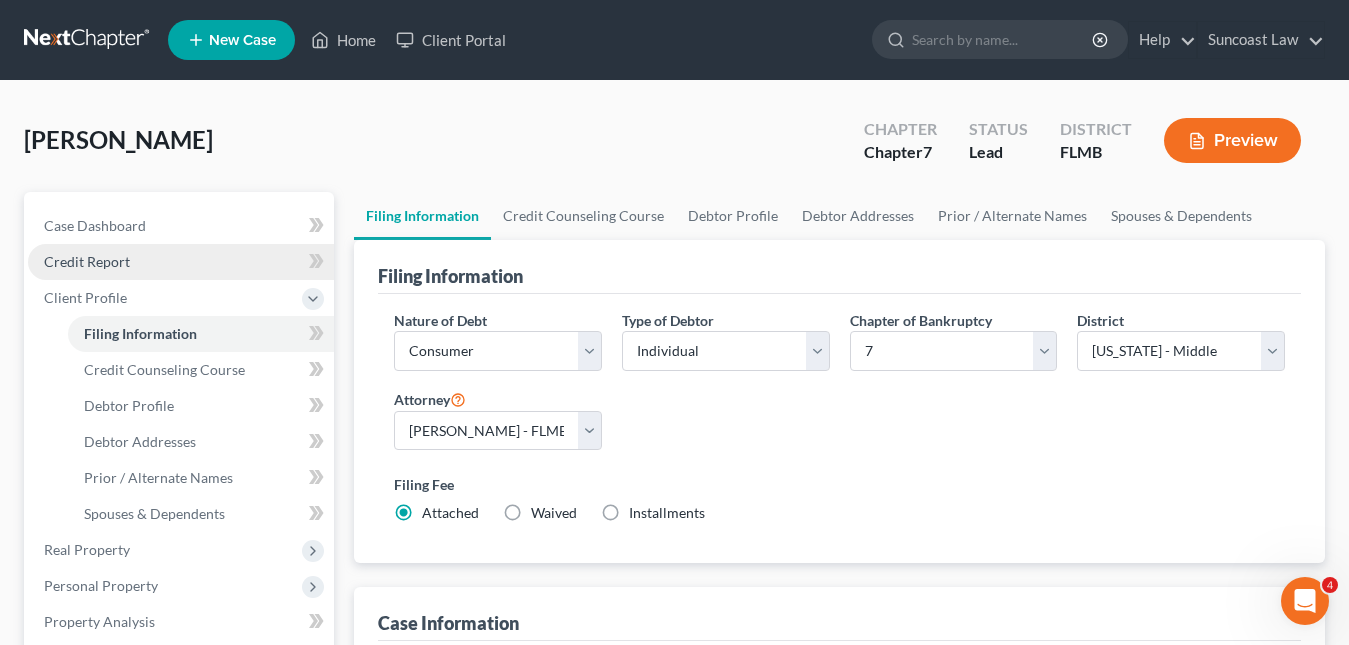 click on "Credit Report" at bounding box center (87, 261) 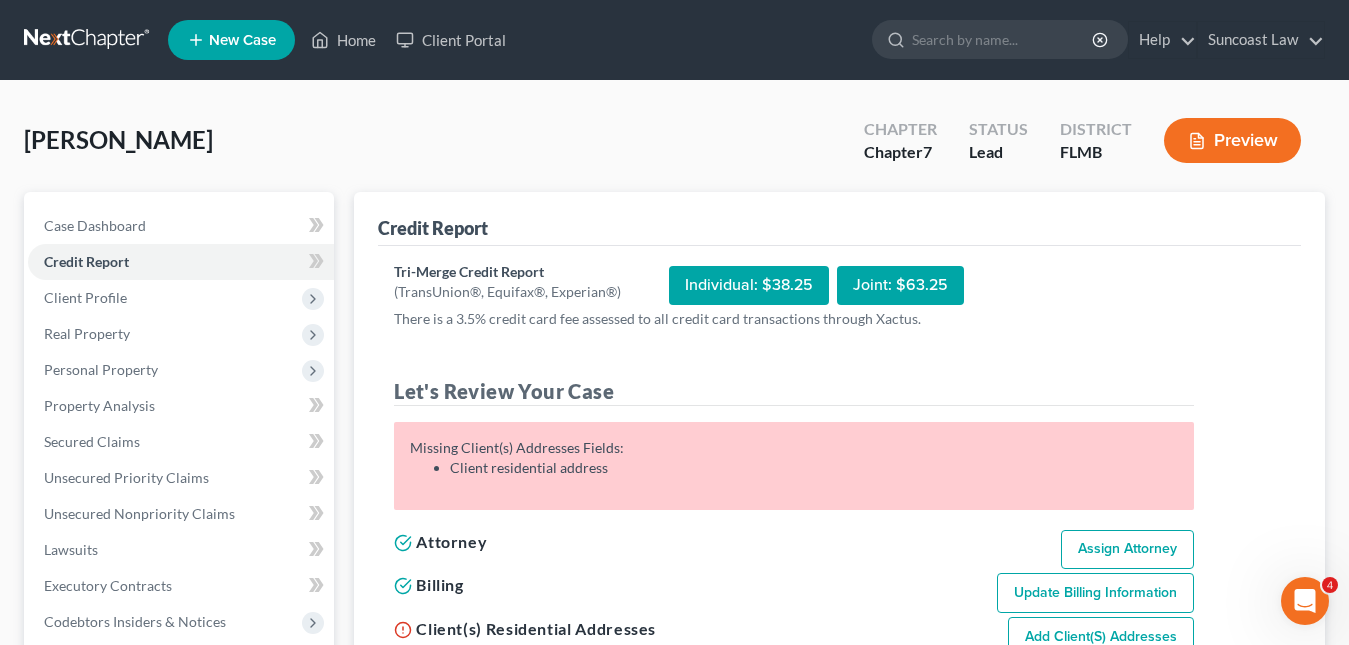 scroll, scrollTop: 100, scrollLeft: 0, axis: vertical 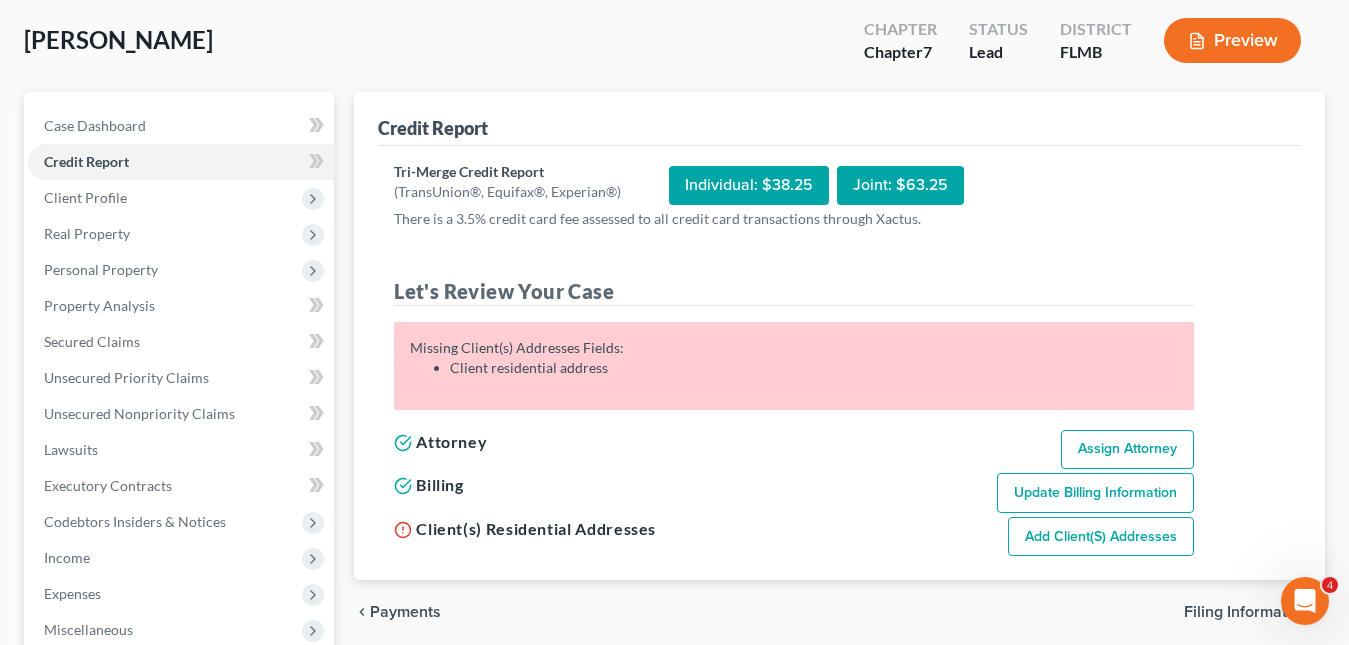 click on "Add Client(s) Addresses" at bounding box center [1101, 537] 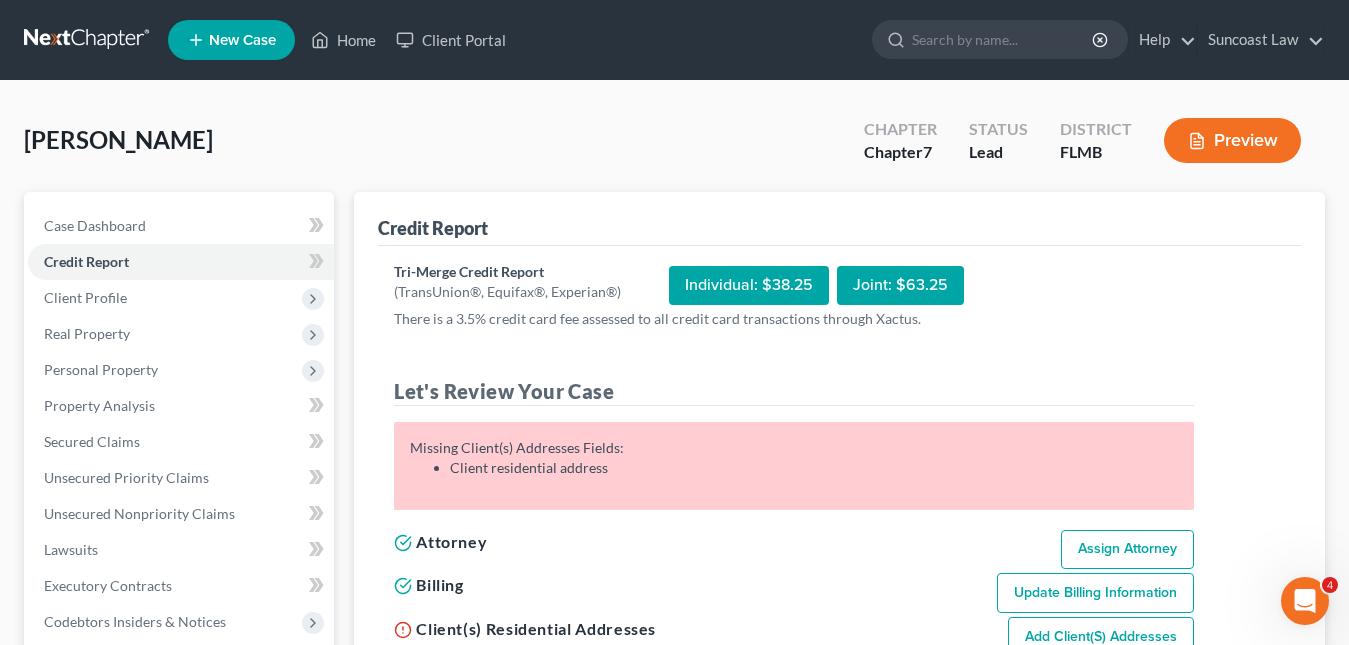 select on "0" 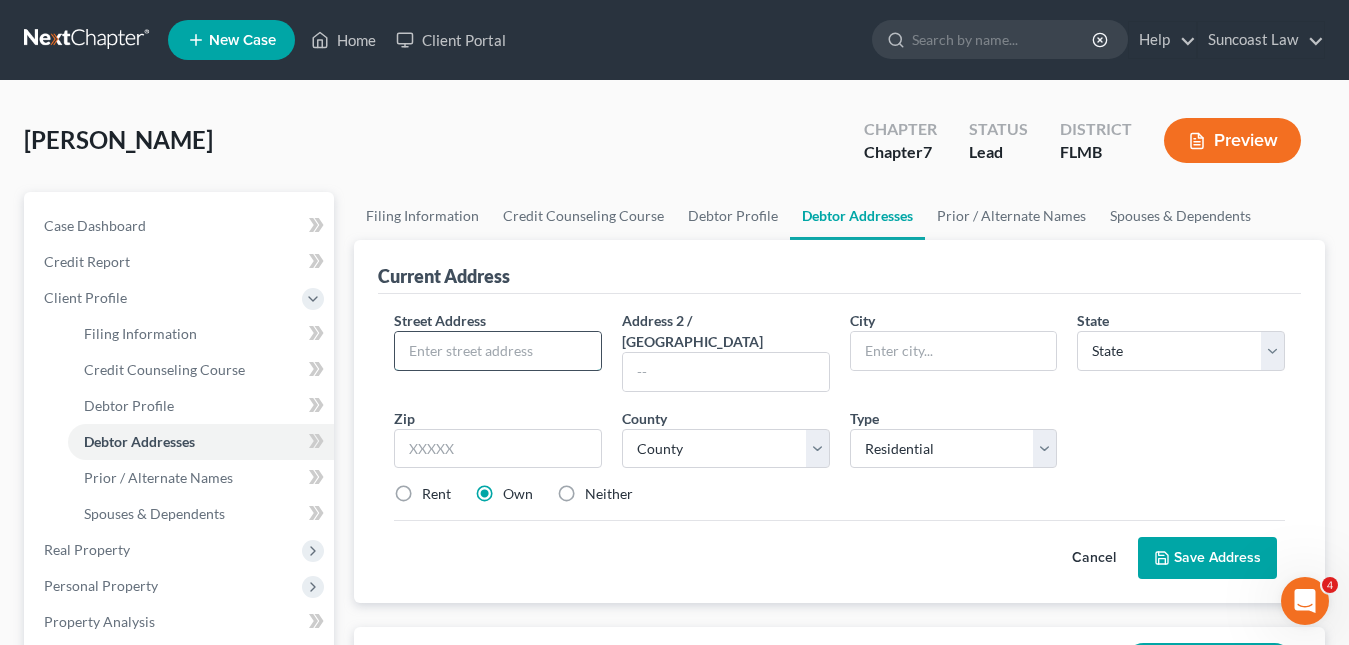 click at bounding box center [498, 351] 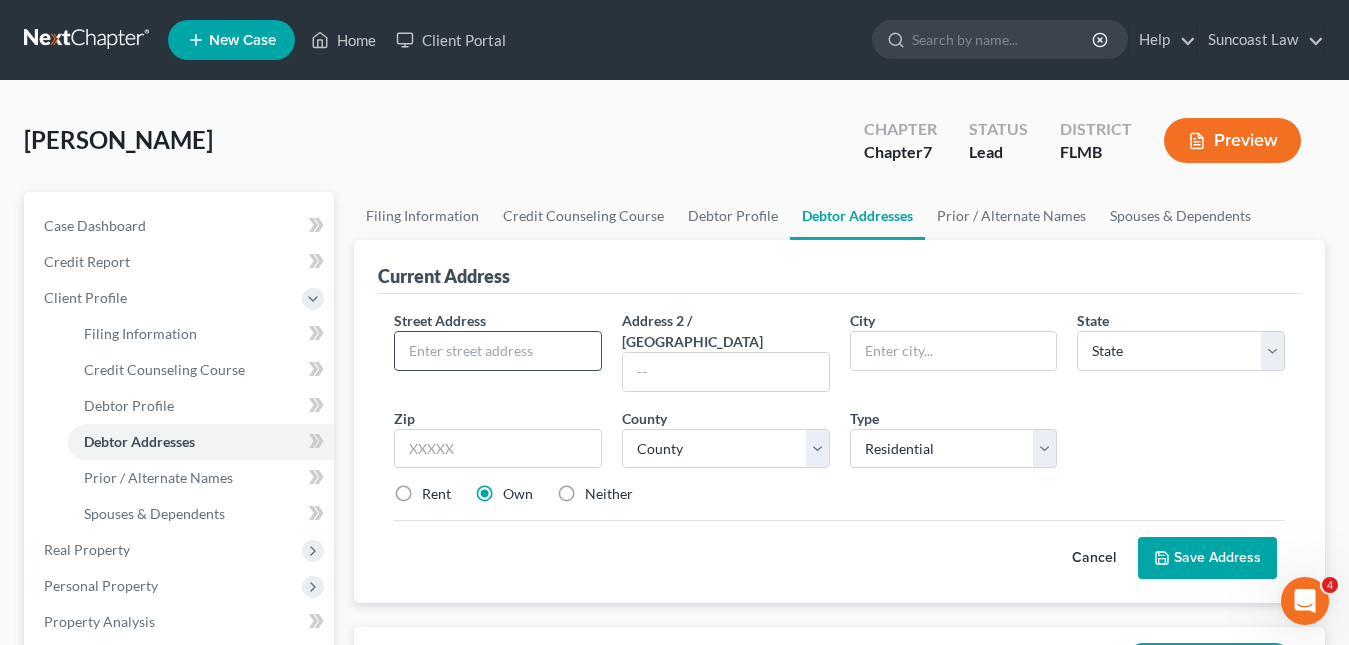 paste on "[STREET_ADDRESS]" 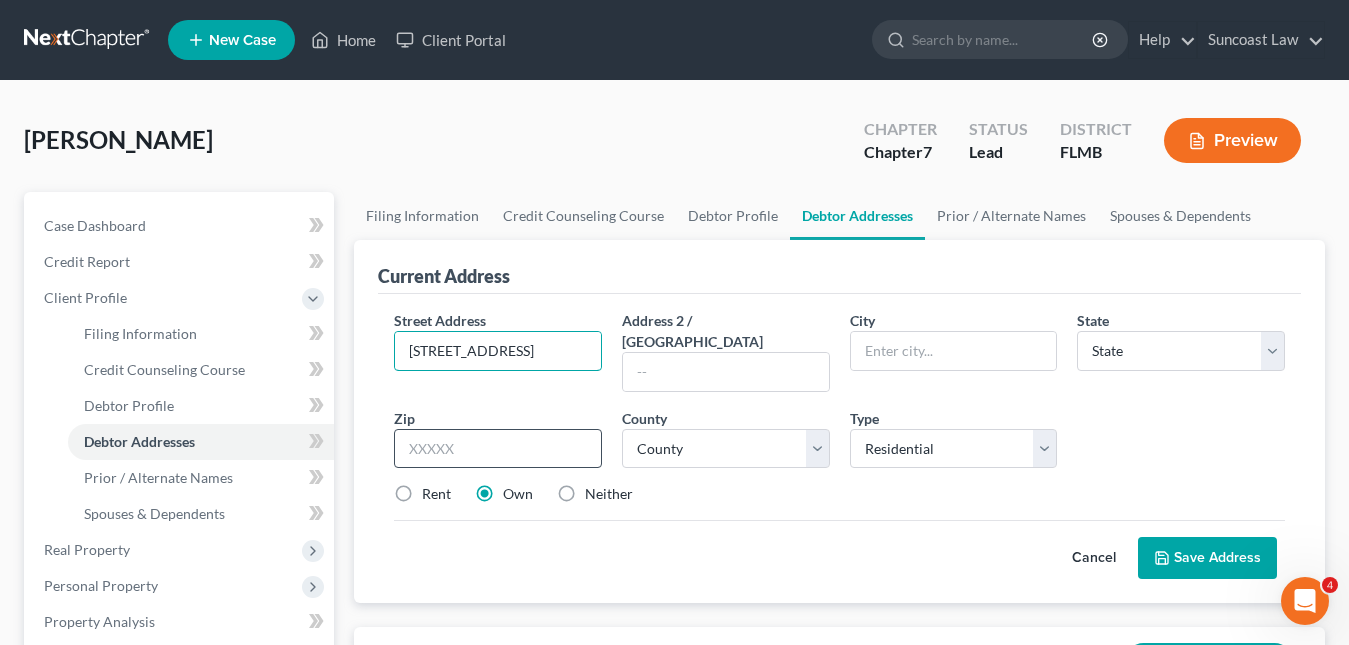 type on "[STREET_ADDRESS]" 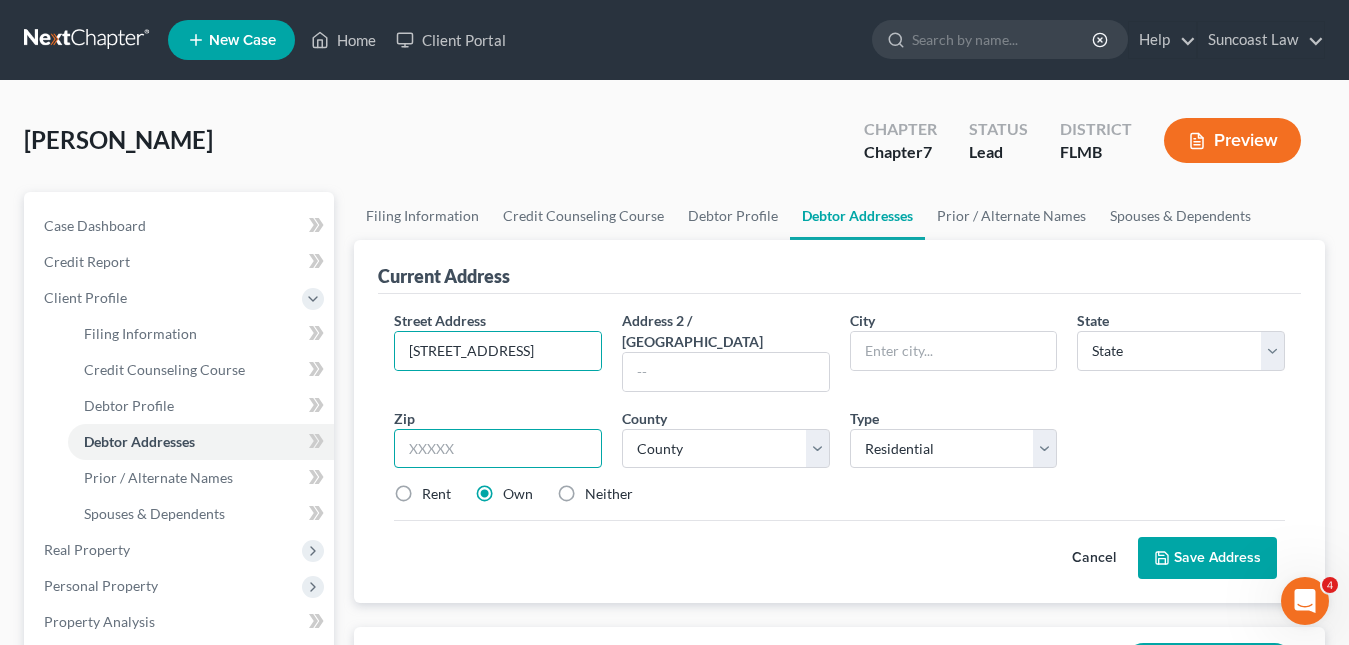 click at bounding box center (498, 449) 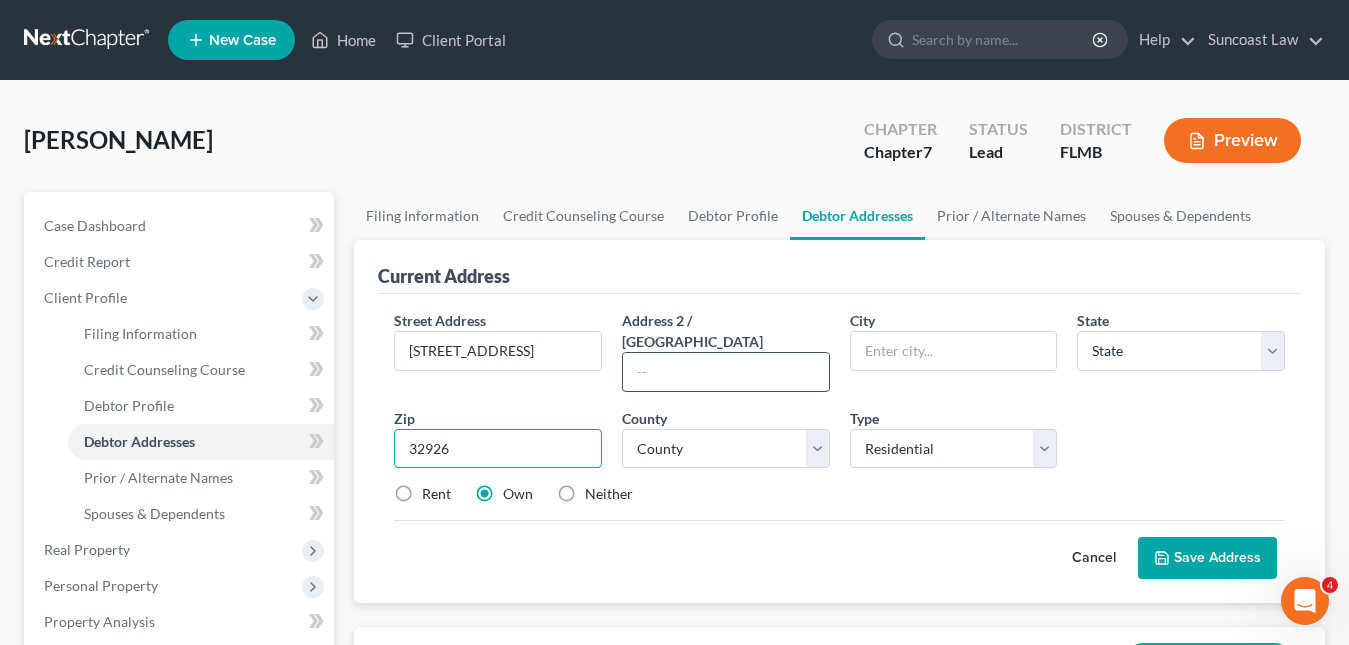 type on "32926" 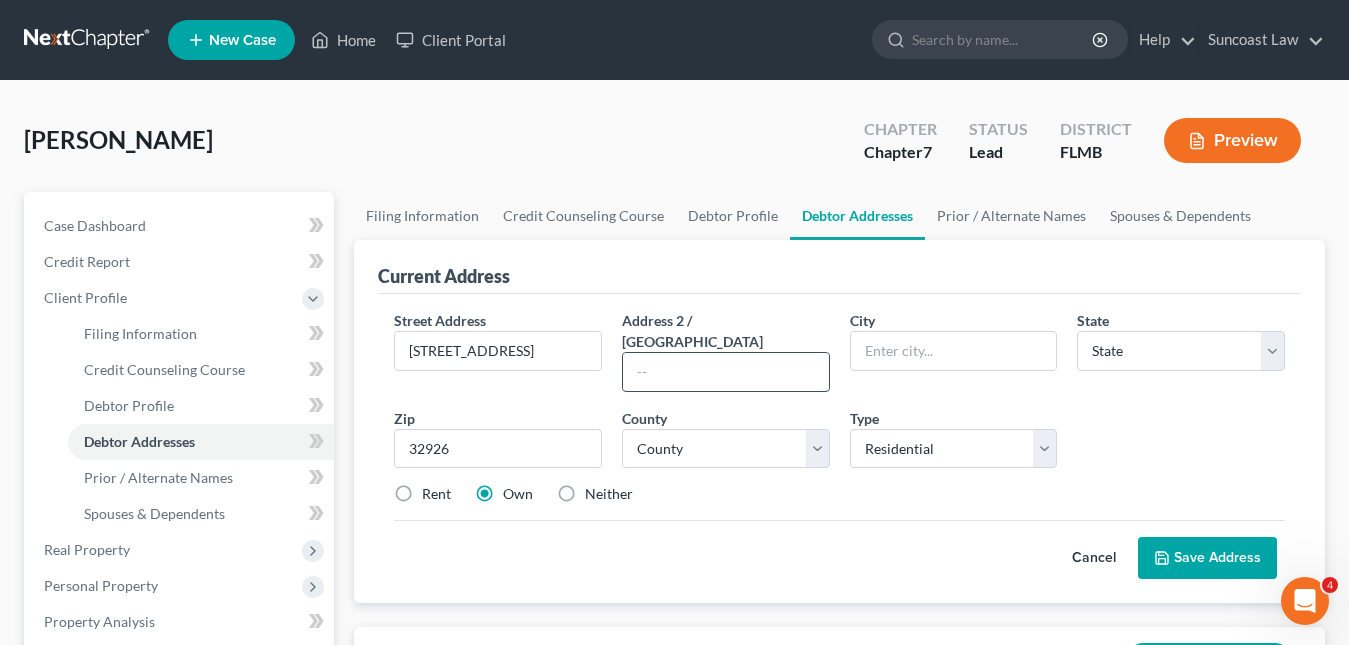 type on "Cocoa" 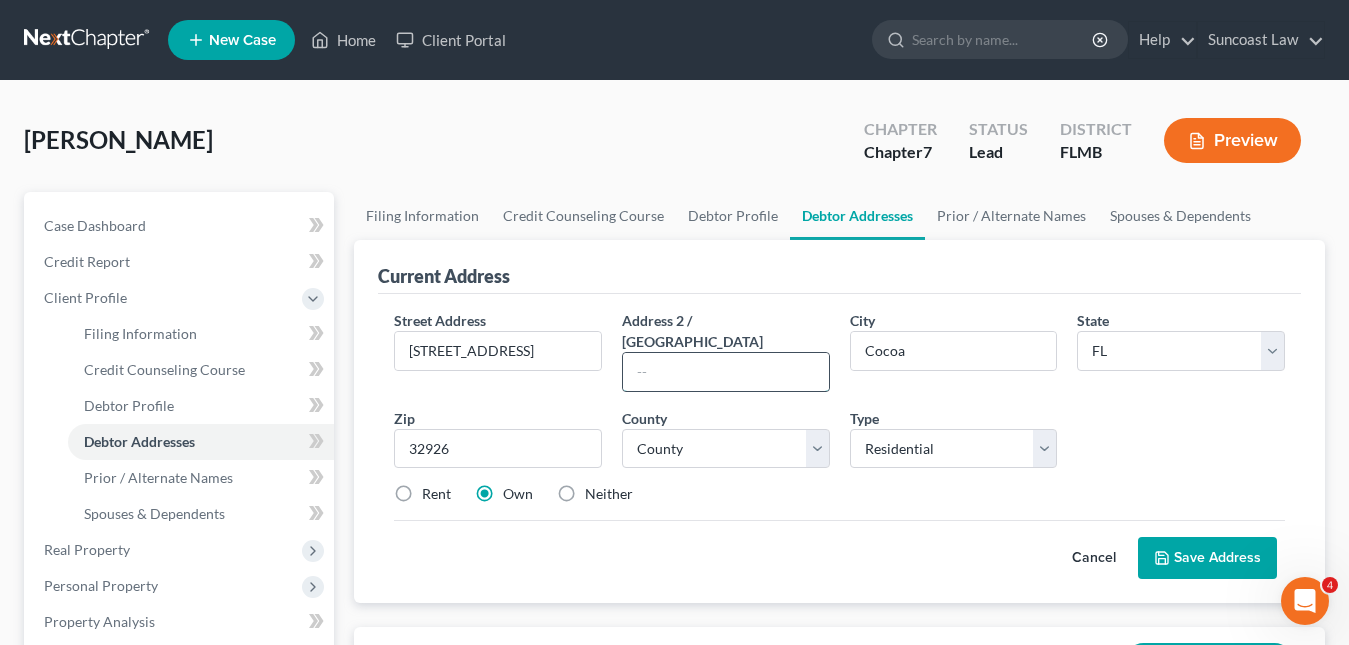 click at bounding box center [726, 372] 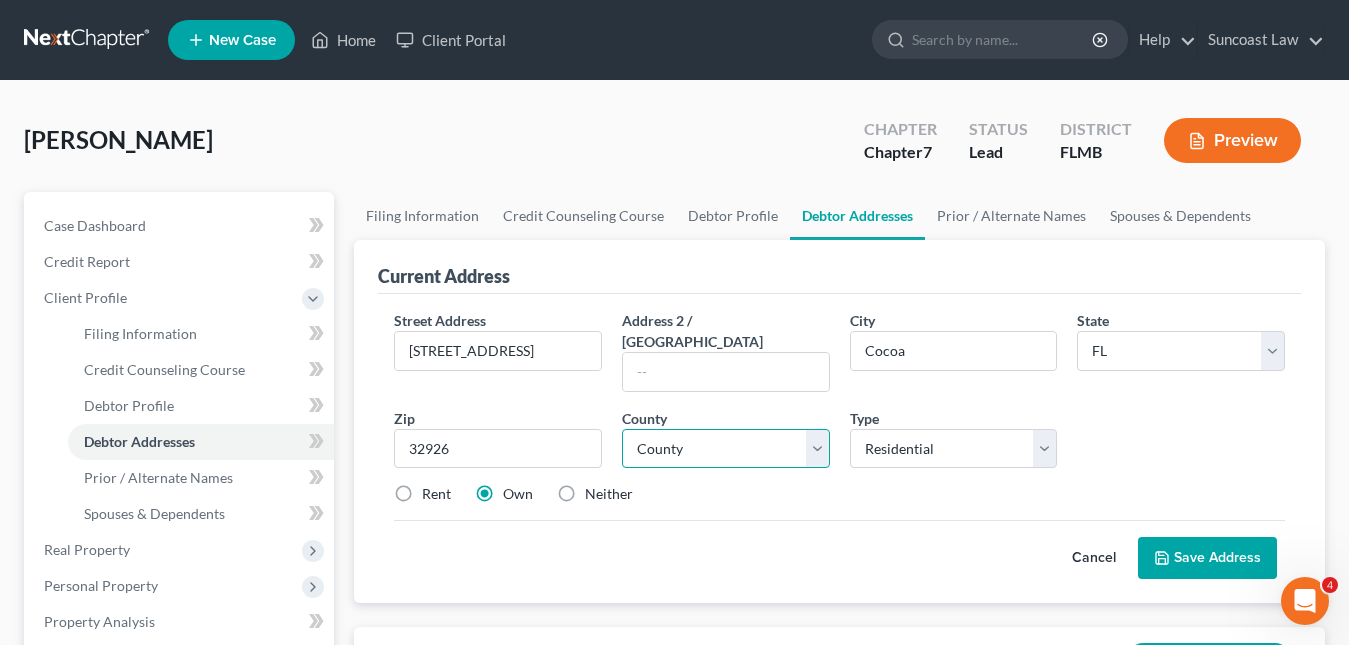 click on "County [GEOGRAPHIC_DATA] [GEOGRAPHIC_DATA] [GEOGRAPHIC_DATA] [GEOGRAPHIC_DATA] [GEOGRAPHIC_DATA] [GEOGRAPHIC_DATA] [GEOGRAPHIC_DATA] [GEOGRAPHIC_DATA] [GEOGRAPHIC_DATA] [GEOGRAPHIC_DATA] [GEOGRAPHIC_DATA] [GEOGRAPHIC_DATA] [GEOGRAPHIC_DATA] [GEOGRAPHIC_DATA] [GEOGRAPHIC_DATA] [GEOGRAPHIC_DATA] [GEOGRAPHIC_DATA] [GEOGRAPHIC_DATA] [GEOGRAPHIC_DATA] [GEOGRAPHIC_DATA] [GEOGRAPHIC_DATA] [GEOGRAPHIC_DATA] [GEOGRAPHIC_DATA] [GEOGRAPHIC_DATA] [GEOGRAPHIC_DATA] [GEOGRAPHIC_DATA] [GEOGRAPHIC_DATA] [GEOGRAPHIC_DATA] [GEOGRAPHIC_DATA] [GEOGRAPHIC_DATA] County [GEOGRAPHIC_DATA] [GEOGRAPHIC_DATA] [GEOGRAPHIC_DATA] [GEOGRAPHIC_DATA] [GEOGRAPHIC_DATA] [GEOGRAPHIC_DATA] [GEOGRAPHIC_DATA] [GEOGRAPHIC_DATA] [GEOGRAPHIC_DATA] [GEOGRAPHIC_DATA] [GEOGRAPHIC_DATA] [GEOGRAPHIC_DATA] [GEOGRAPHIC_DATA]-[GEOGRAPHIC_DATA] [GEOGRAPHIC_DATA] [GEOGRAPHIC_DATA] [GEOGRAPHIC_DATA] [GEOGRAPHIC_DATA] [GEOGRAPHIC_DATA] [GEOGRAPHIC_DATA] [GEOGRAPHIC_DATA] [GEOGRAPHIC_DATA] [GEOGRAPHIC_DATA] [GEOGRAPHIC_DATA] [GEOGRAPHIC_DATA] [GEOGRAPHIC_DATA] [GEOGRAPHIC_DATA] [GEOGRAPHIC_DATA] [GEOGRAPHIC_DATA] [GEOGRAPHIC_DATA] [GEOGRAPHIC_DATA] [GEOGRAPHIC_DATA] [GEOGRAPHIC_DATA] [GEOGRAPHIC_DATA] [GEOGRAPHIC_DATA] [GEOGRAPHIC_DATA] [GEOGRAPHIC_DATA] [US_STATE][GEOGRAPHIC_DATA]" at bounding box center [726, 449] 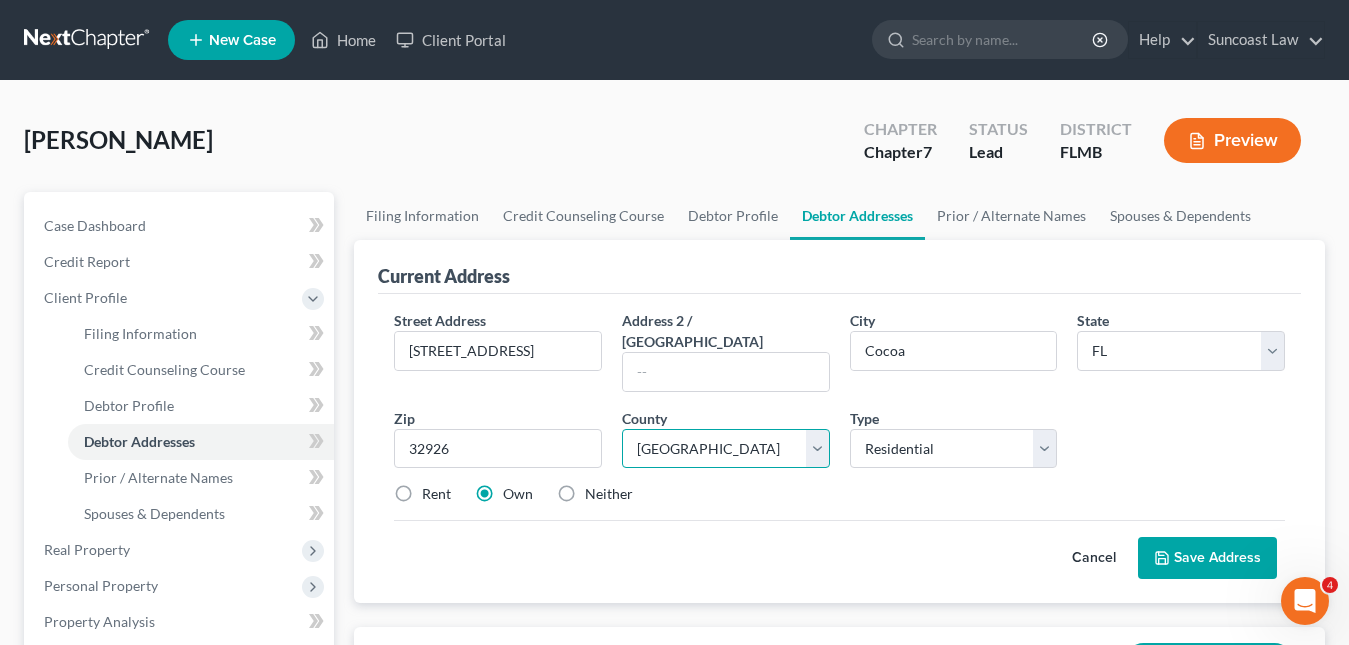 click on "County [GEOGRAPHIC_DATA] [GEOGRAPHIC_DATA] [GEOGRAPHIC_DATA] [GEOGRAPHIC_DATA] [GEOGRAPHIC_DATA] [GEOGRAPHIC_DATA] [GEOGRAPHIC_DATA] [GEOGRAPHIC_DATA] [GEOGRAPHIC_DATA] [GEOGRAPHIC_DATA] [GEOGRAPHIC_DATA] [GEOGRAPHIC_DATA] [GEOGRAPHIC_DATA] [GEOGRAPHIC_DATA] [GEOGRAPHIC_DATA] [GEOGRAPHIC_DATA] [GEOGRAPHIC_DATA] [GEOGRAPHIC_DATA] [GEOGRAPHIC_DATA] [GEOGRAPHIC_DATA] [GEOGRAPHIC_DATA] [GEOGRAPHIC_DATA] [GEOGRAPHIC_DATA] [GEOGRAPHIC_DATA] [GEOGRAPHIC_DATA] [GEOGRAPHIC_DATA] [GEOGRAPHIC_DATA] [GEOGRAPHIC_DATA] [GEOGRAPHIC_DATA] [GEOGRAPHIC_DATA] County [GEOGRAPHIC_DATA] [GEOGRAPHIC_DATA] [GEOGRAPHIC_DATA] [GEOGRAPHIC_DATA] [GEOGRAPHIC_DATA] [GEOGRAPHIC_DATA] [GEOGRAPHIC_DATA] [GEOGRAPHIC_DATA] [GEOGRAPHIC_DATA] [GEOGRAPHIC_DATA] [GEOGRAPHIC_DATA] [GEOGRAPHIC_DATA] [GEOGRAPHIC_DATA]-[GEOGRAPHIC_DATA] [GEOGRAPHIC_DATA] [GEOGRAPHIC_DATA] [GEOGRAPHIC_DATA] [GEOGRAPHIC_DATA] [GEOGRAPHIC_DATA] [GEOGRAPHIC_DATA] [GEOGRAPHIC_DATA] [GEOGRAPHIC_DATA] [GEOGRAPHIC_DATA] [GEOGRAPHIC_DATA] [GEOGRAPHIC_DATA] [GEOGRAPHIC_DATA] [GEOGRAPHIC_DATA] [GEOGRAPHIC_DATA] [GEOGRAPHIC_DATA] [GEOGRAPHIC_DATA] [GEOGRAPHIC_DATA] [GEOGRAPHIC_DATA] [GEOGRAPHIC_DATA] [GEOGRAPHIC_DATA] [GEOGRAPHIC_DATA] [GEOGRAPHIC_DATA] [GEOGRAPHIC_DATA] [US_STATE][GEOGRAPHIC_DATA]" at bounding box center (726, 449) 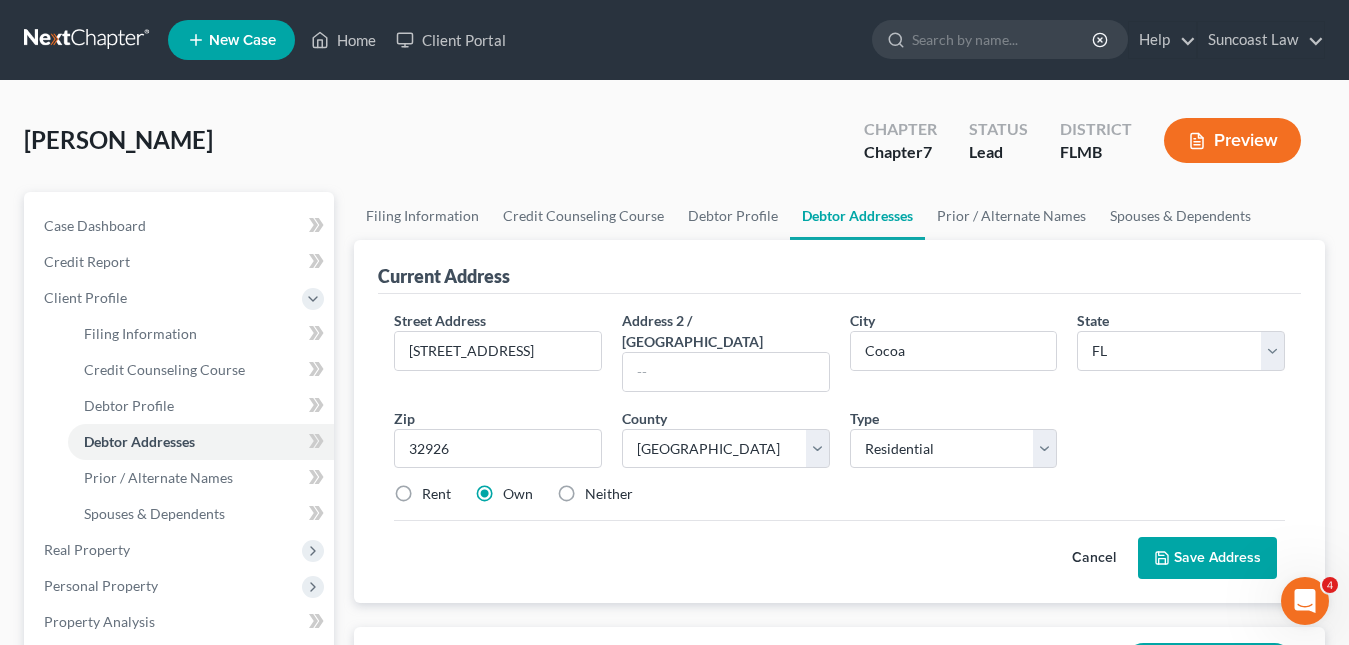 click on "Save Address" at bounding box center [1207, 558] 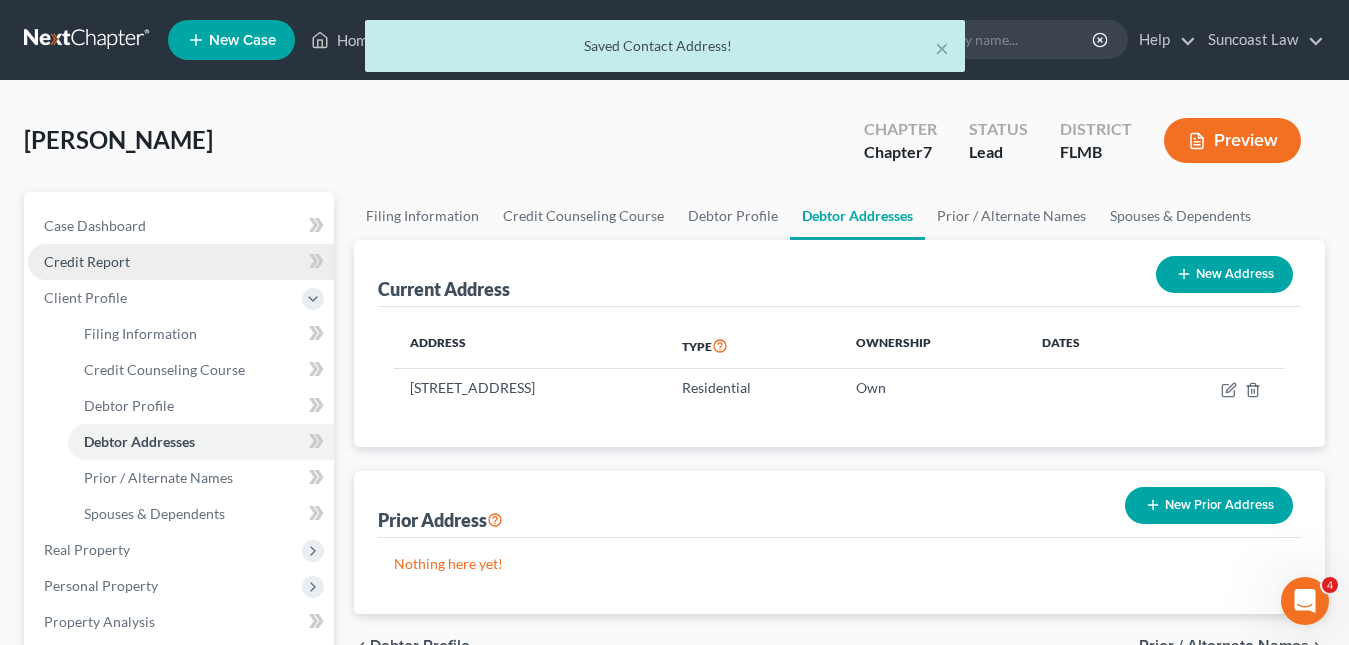 click on "Credit Report" at bounding box center [87, 261] 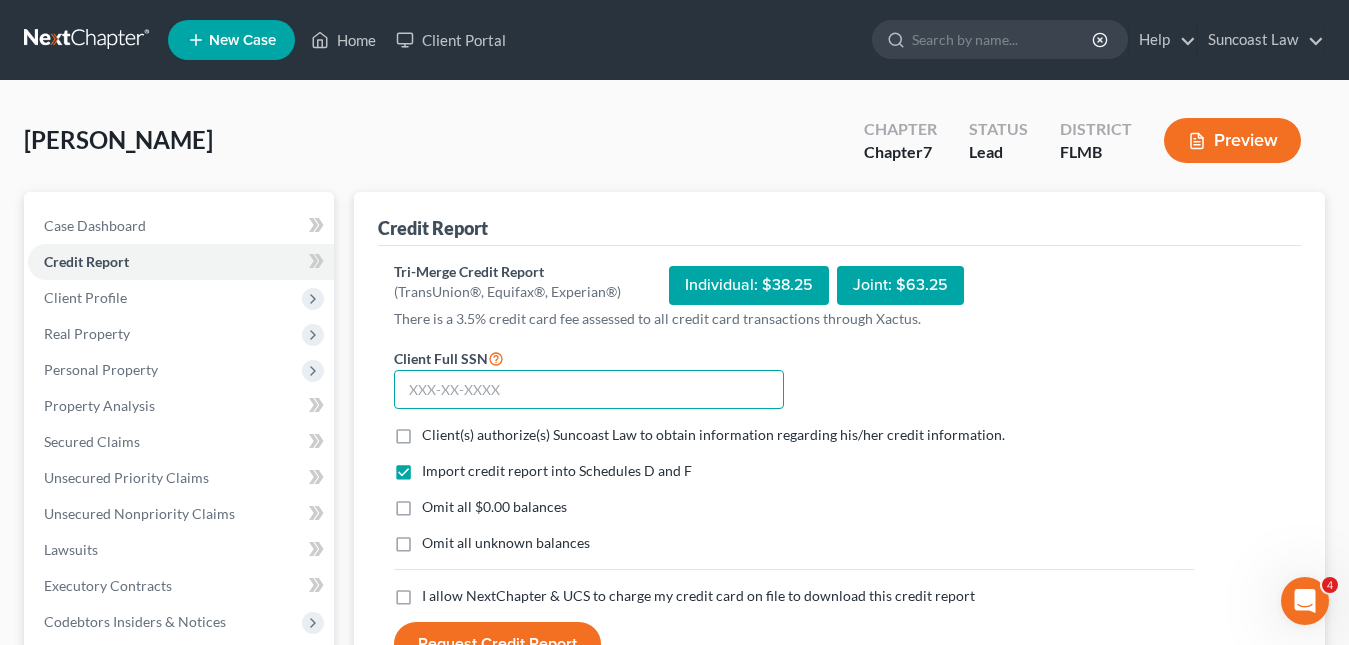 click at bounding box center [589, 390] 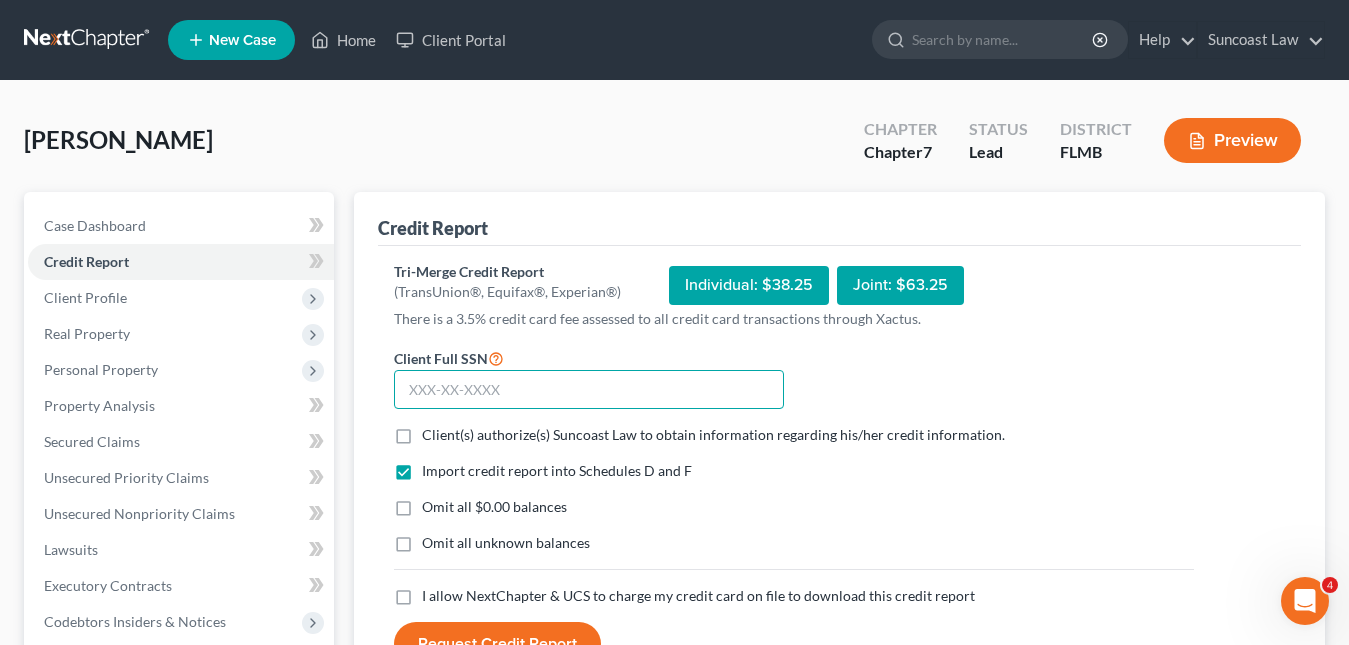 paste on "386-72-8789" 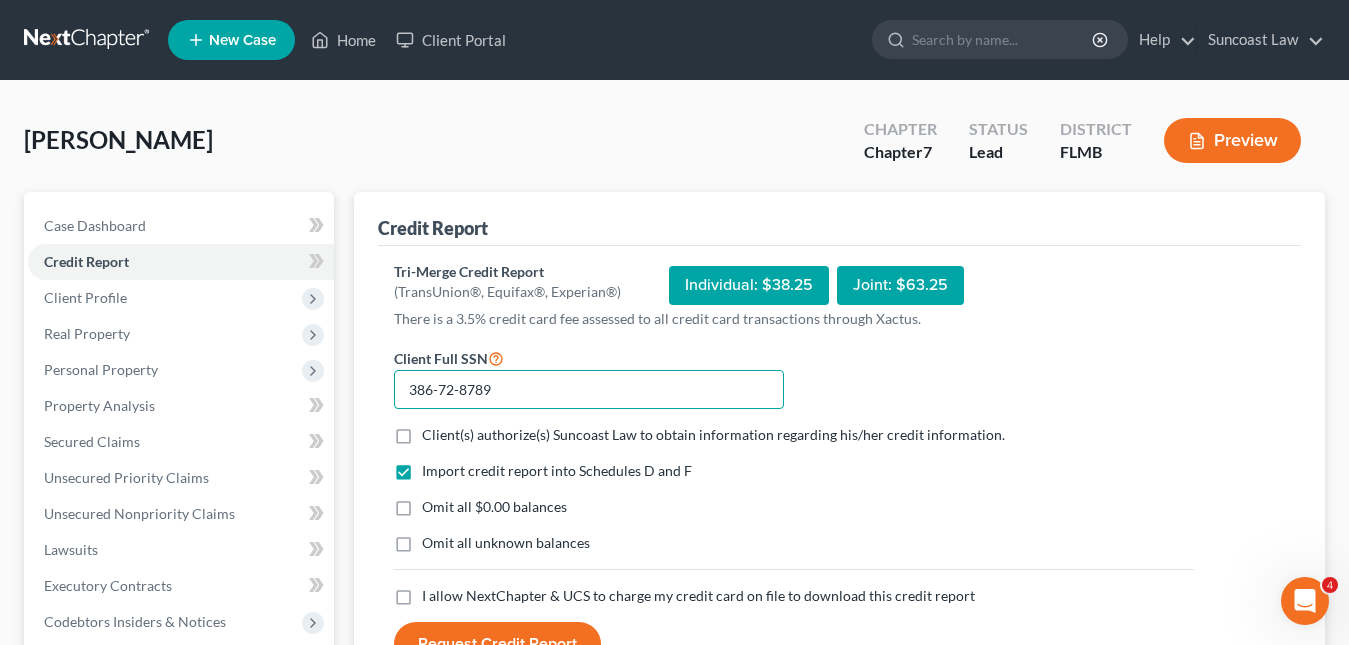 type on "386-72-8789" 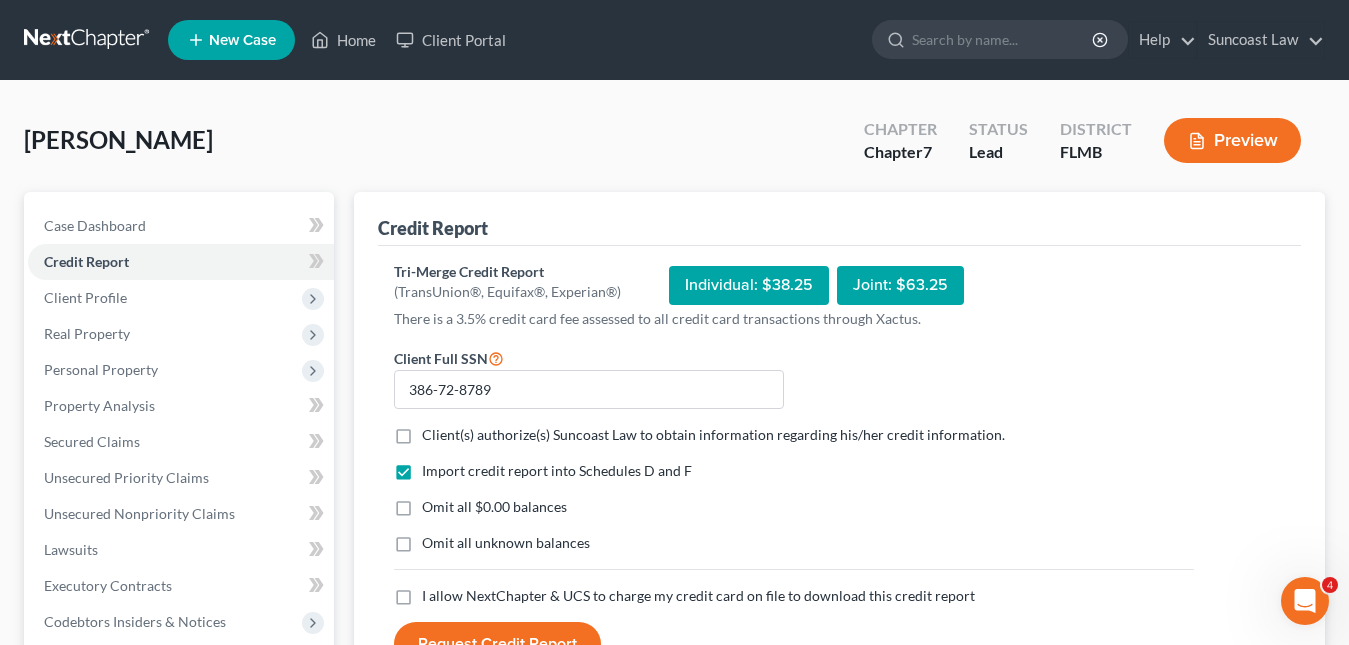 click on "Client(s) authorize(s) Suncoast Law to obtain information regarding his/her credit information.
*" at bounding box center (713, 435) 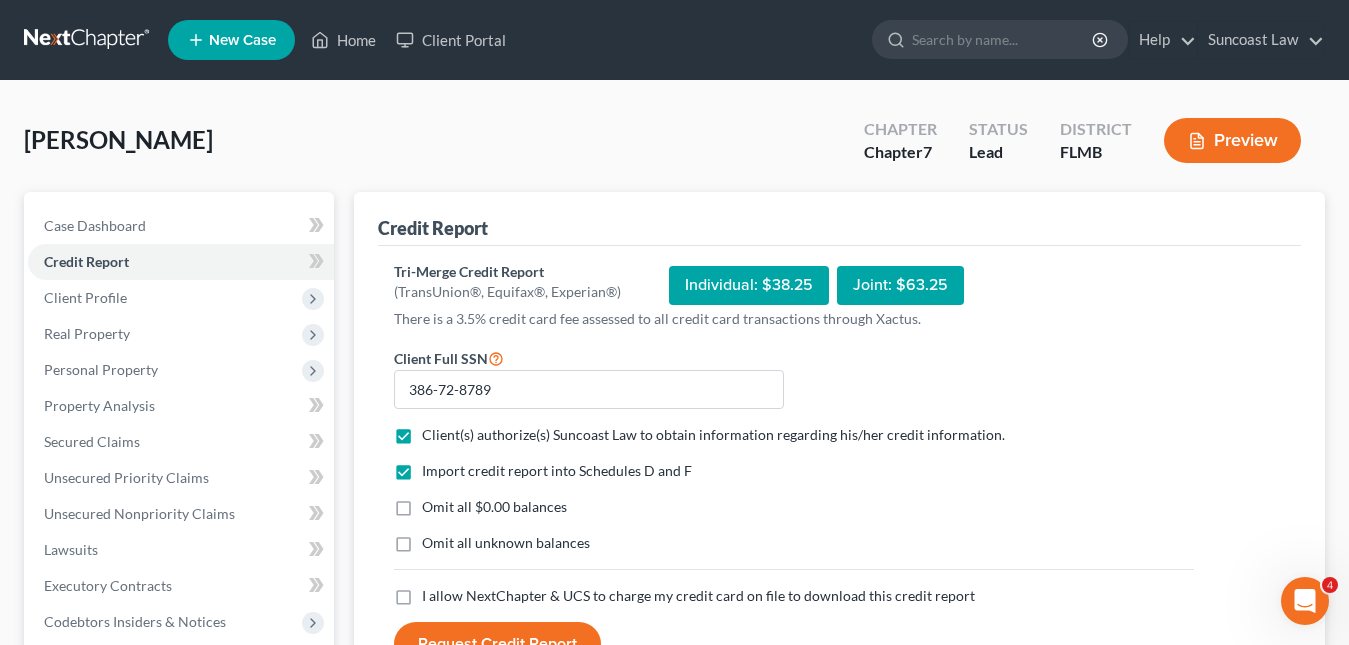 drag, startPoint x: 399, startPoint y: 602, endPoint x: 425, endPoint y: 600, distance: 26.076809 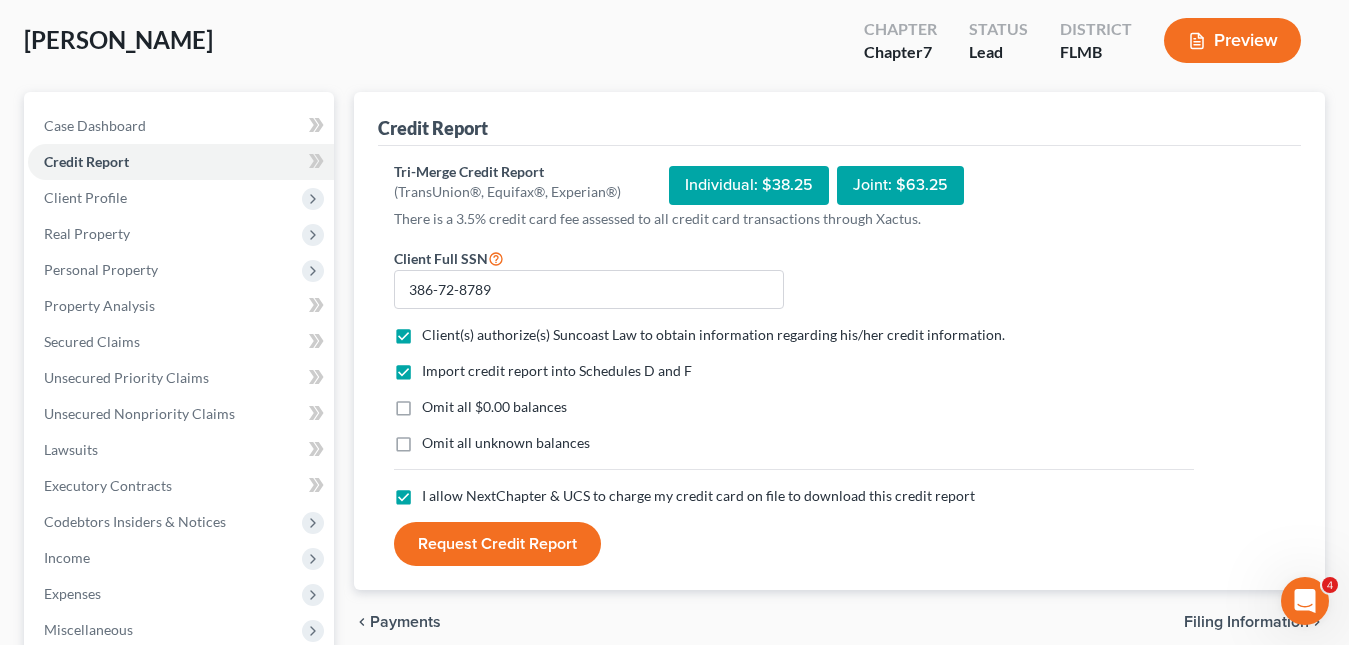 scroll, scrollTop: 200, scrollLeft: 0, axis: vertical 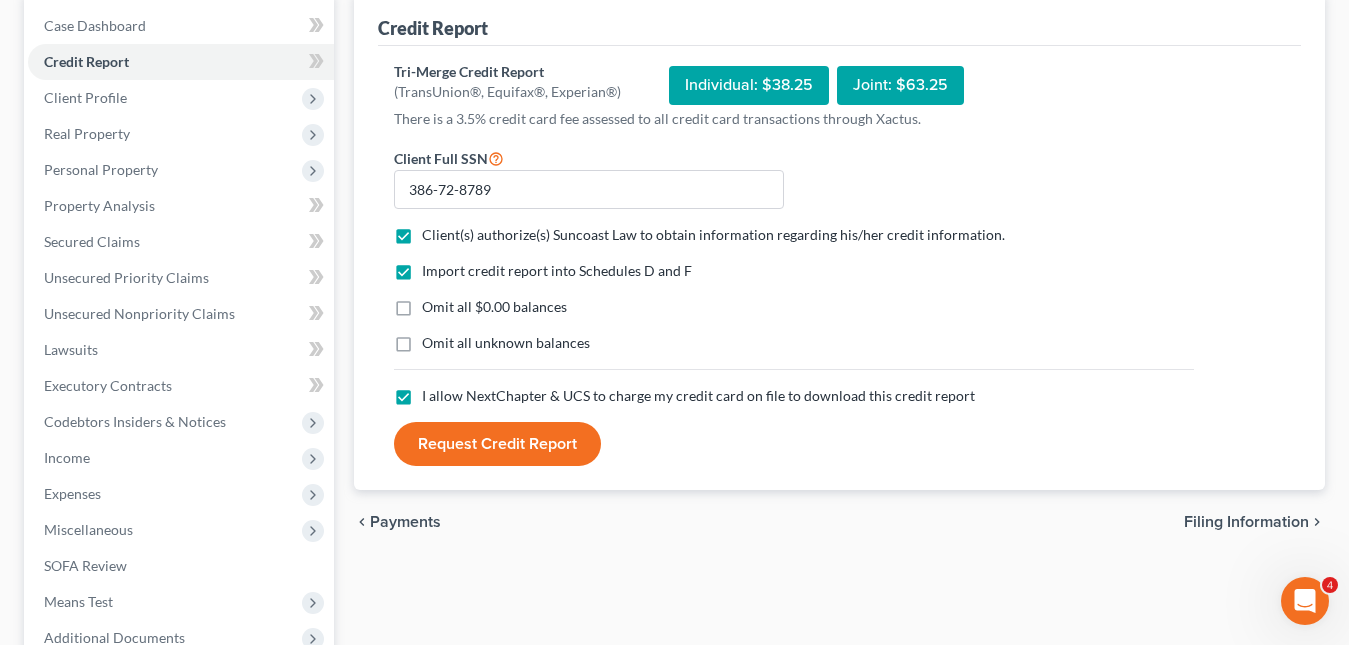 click on "Request Credit Report" at bounding box center [497, 444] 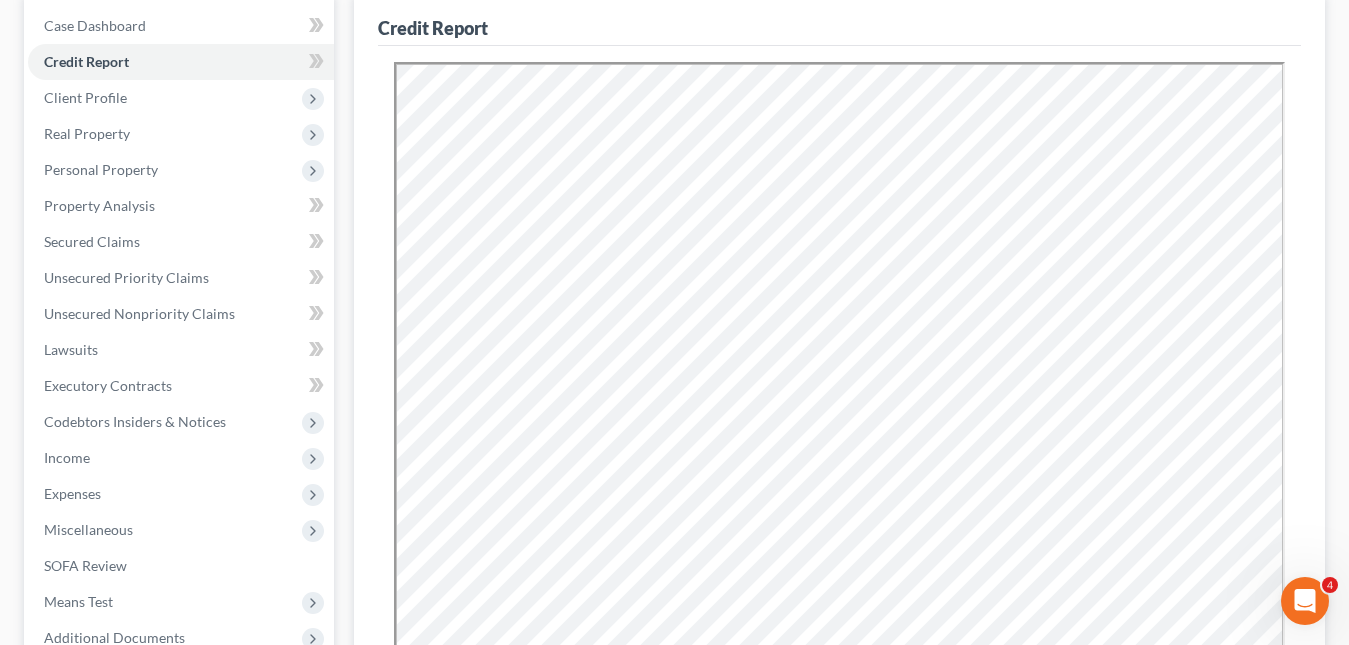 scroll, scrollTop: 0, scrollLeft: 0, axis: both 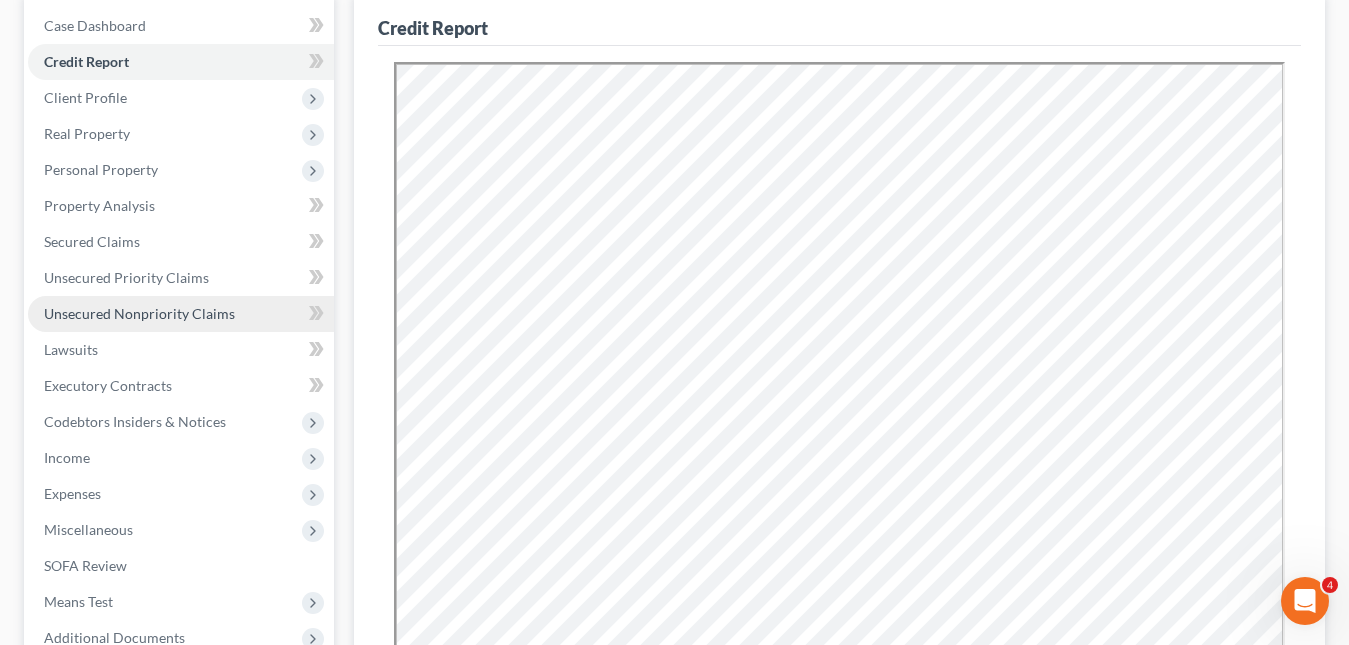 click on "Unsecured Nonpriority Claims" at bounding box center [139, 313] 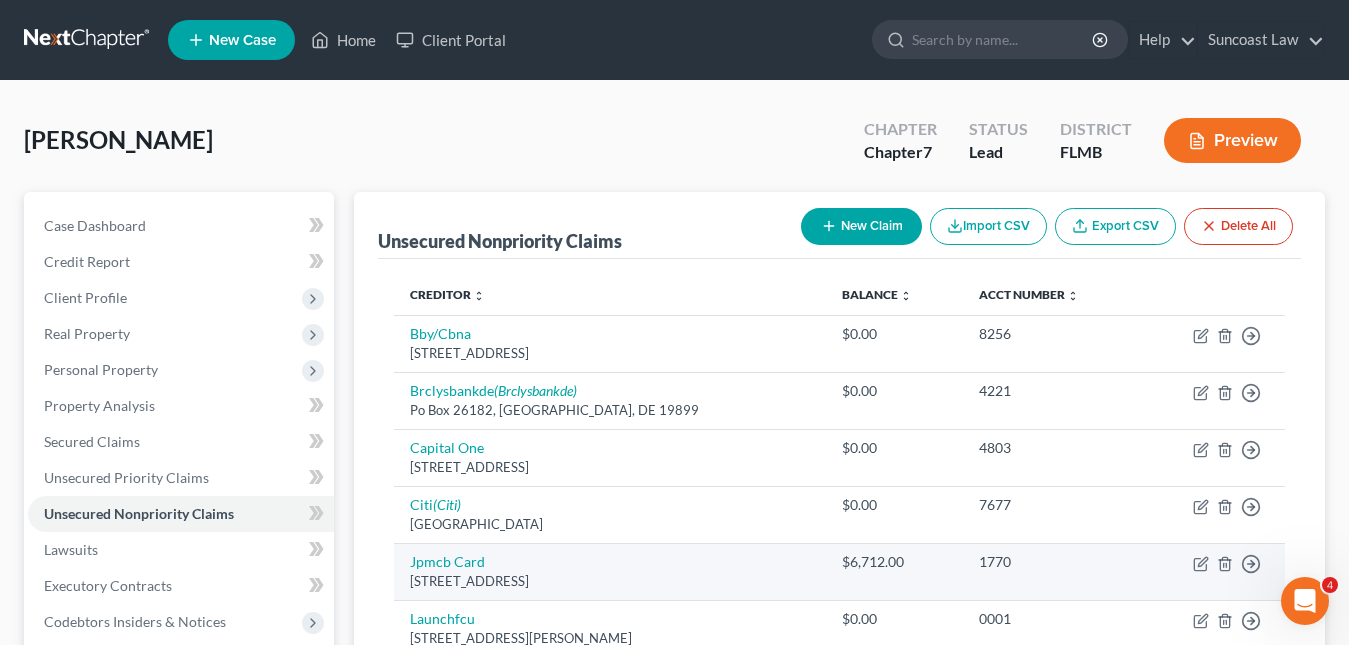 scroll, scrollTop: 200, scrollLeft: 0, axis: vertical 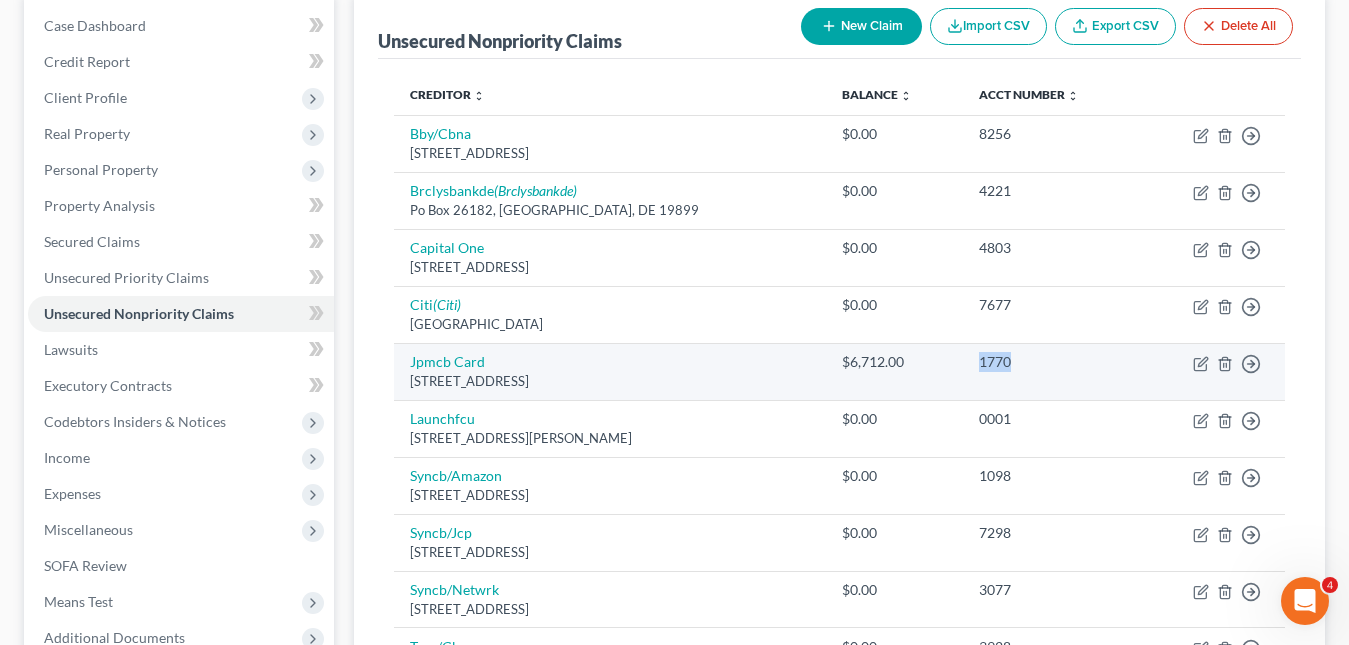 drag, startPoint x: 1002, startPoint y: 366, endPoint x: 965, endPoint y: 359, distance: 37.65634 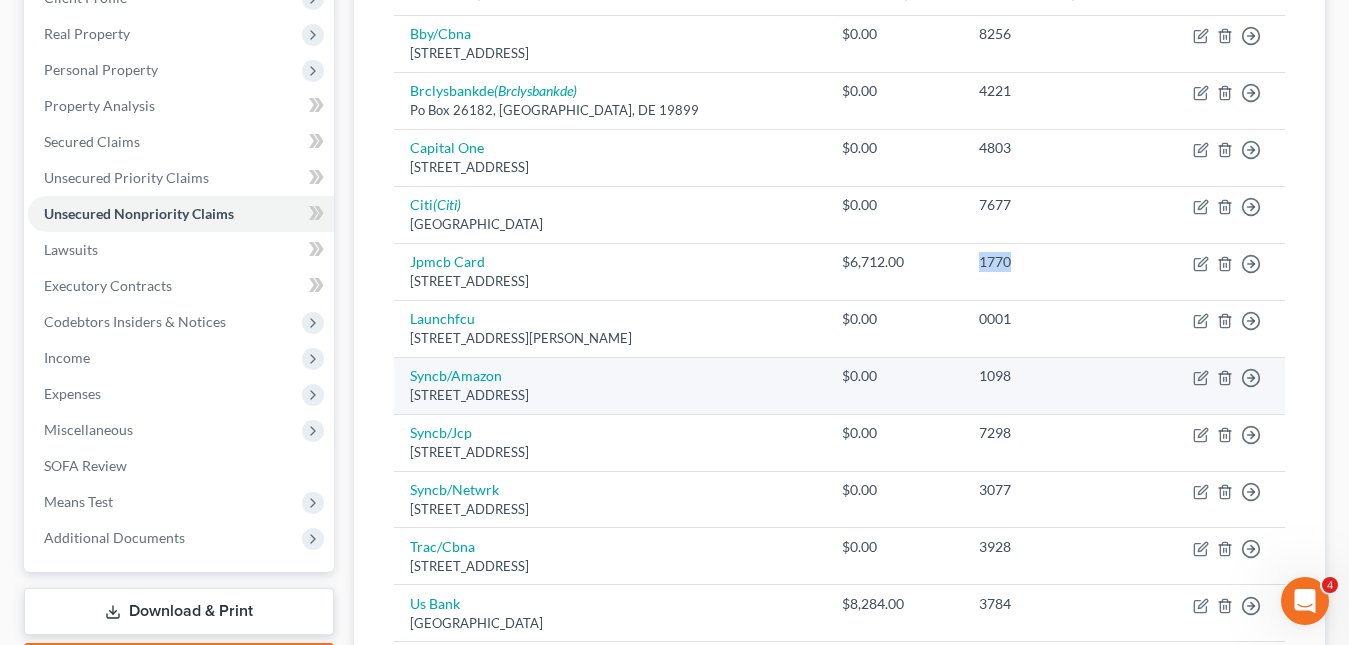 scroll, scrollTop: 400, scrollLeft: 0, axis: vertical 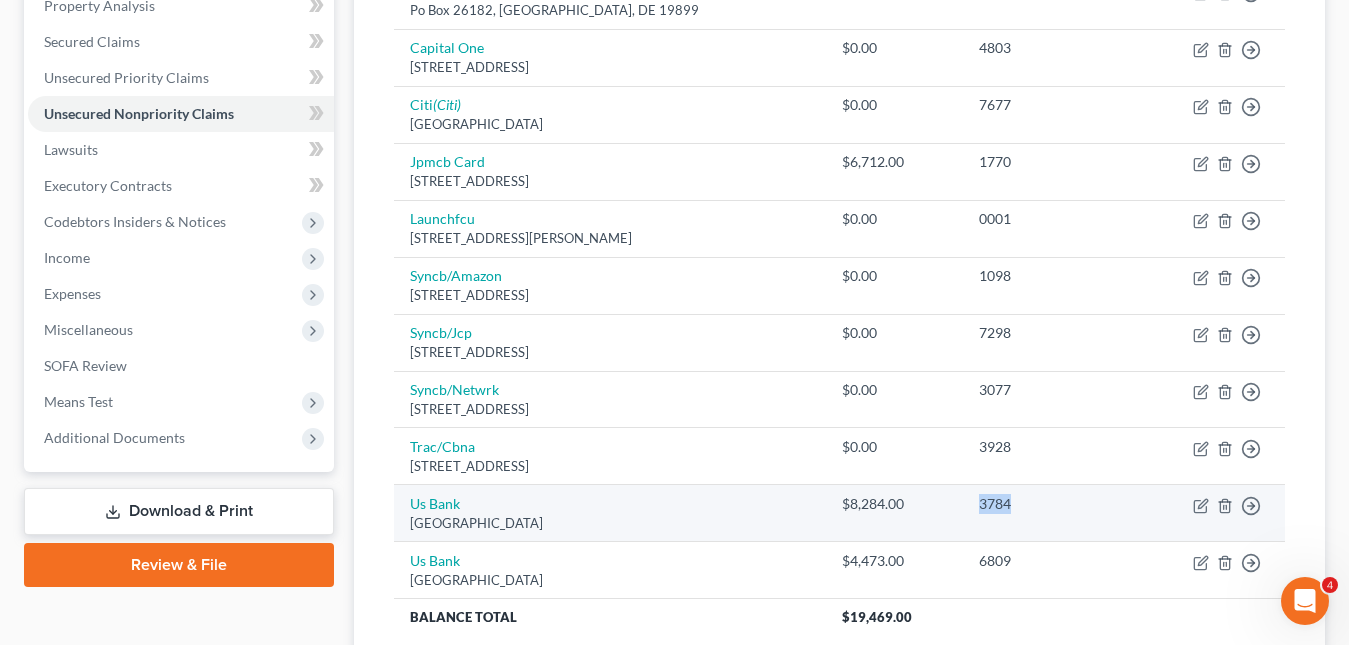 drag, startPoint x: 998, startPoint y: 507, endPoint x: 962, endPoint y: 503, distance: 36.221542 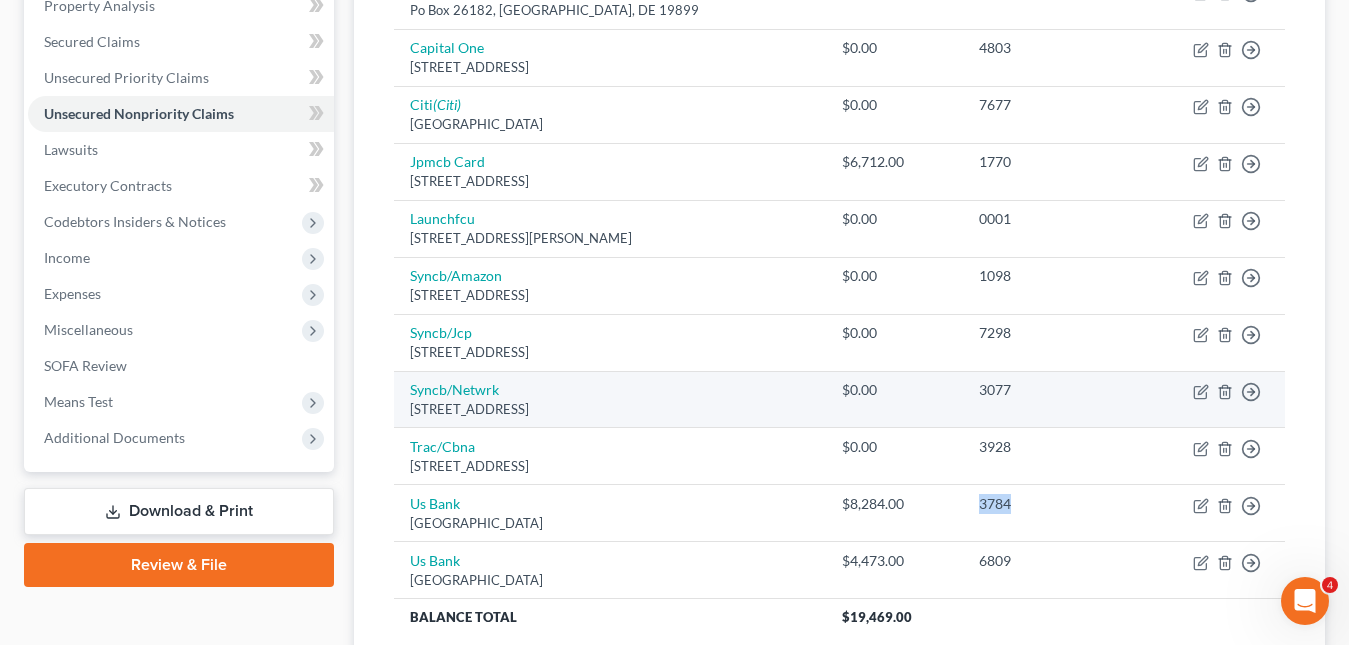 scroll, scrollTop: 570, scrollLeft: 0, axis: vertical 